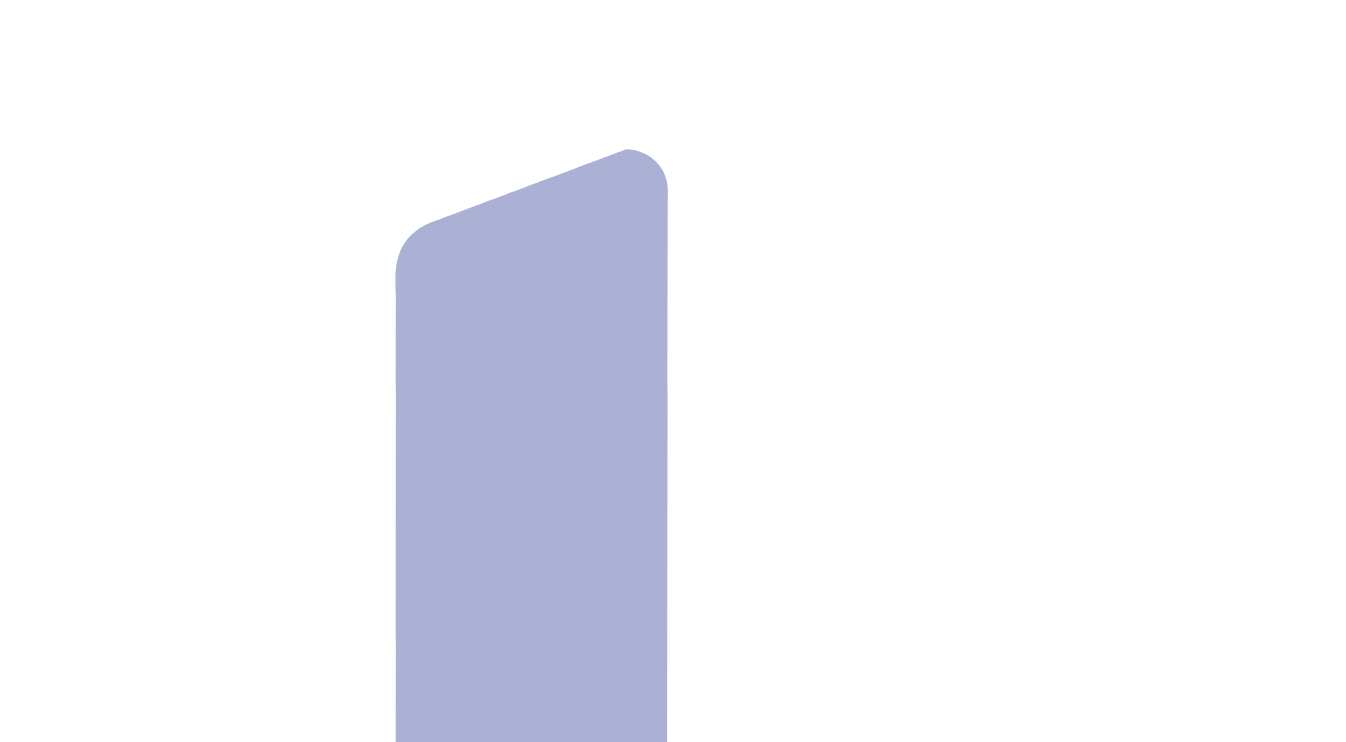 scroll, scrollTop: 0, scrollLeft: 0, axis: both 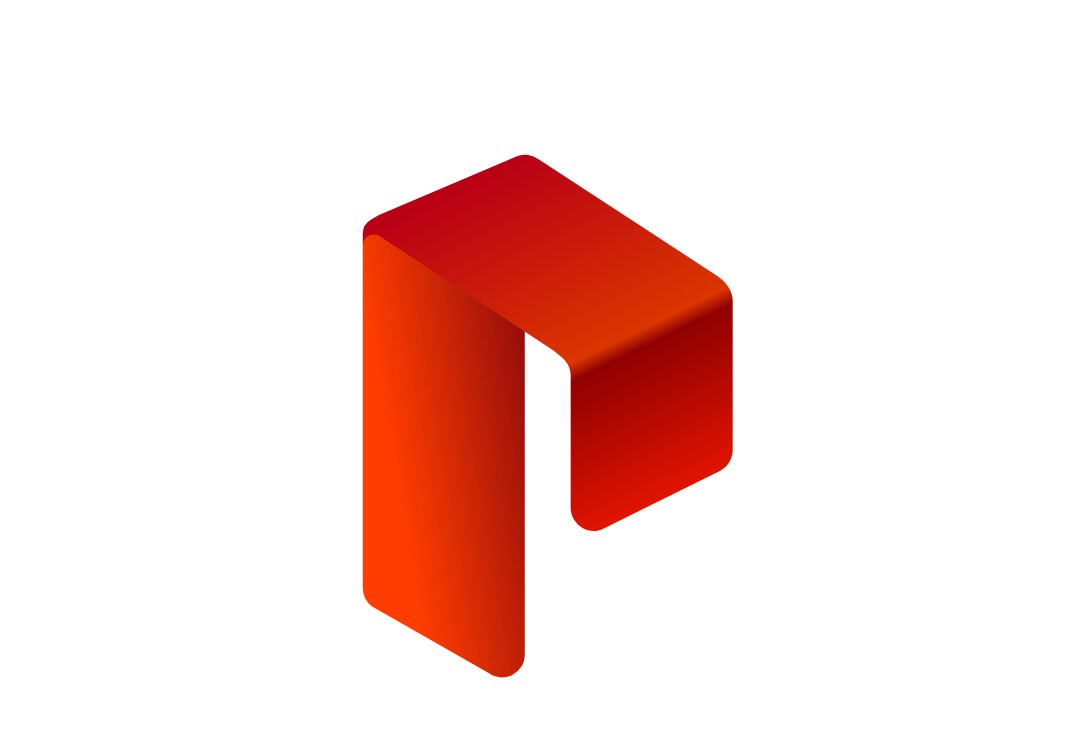 click on "Email" at bounding box center [79, 1206] 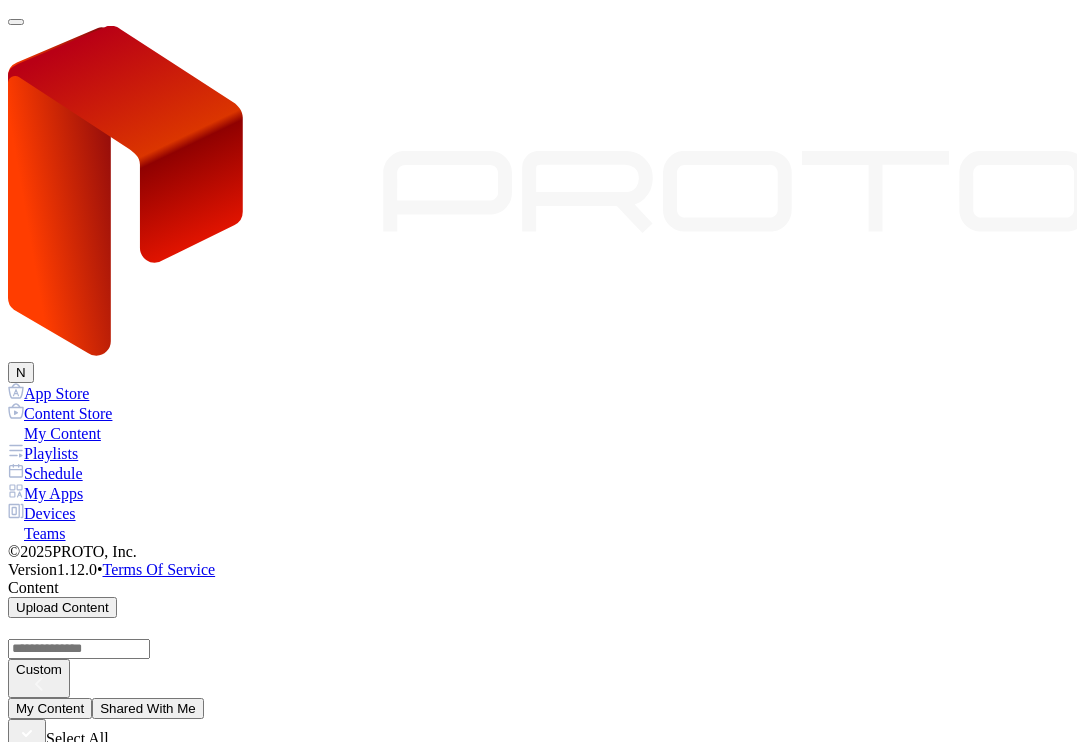 click on "Dismiss" at bounding box center (39, 6862) 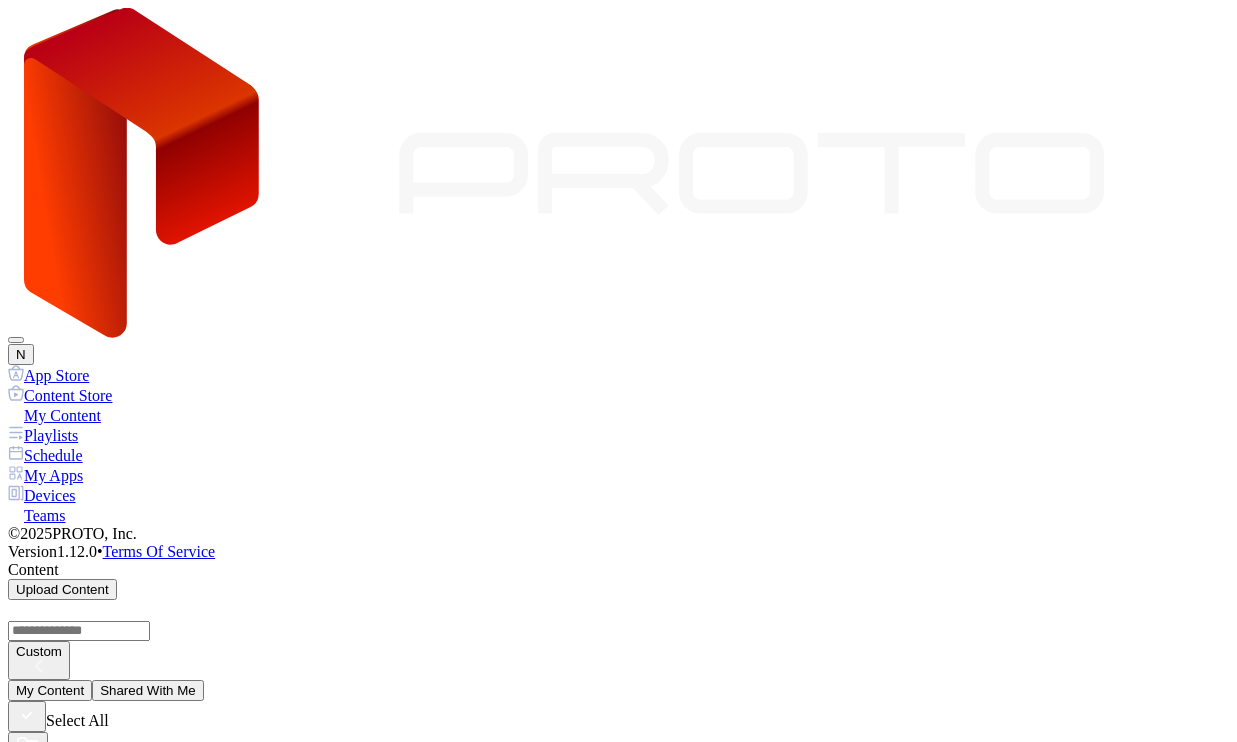 click on "N" at bounding box center [21, 354] 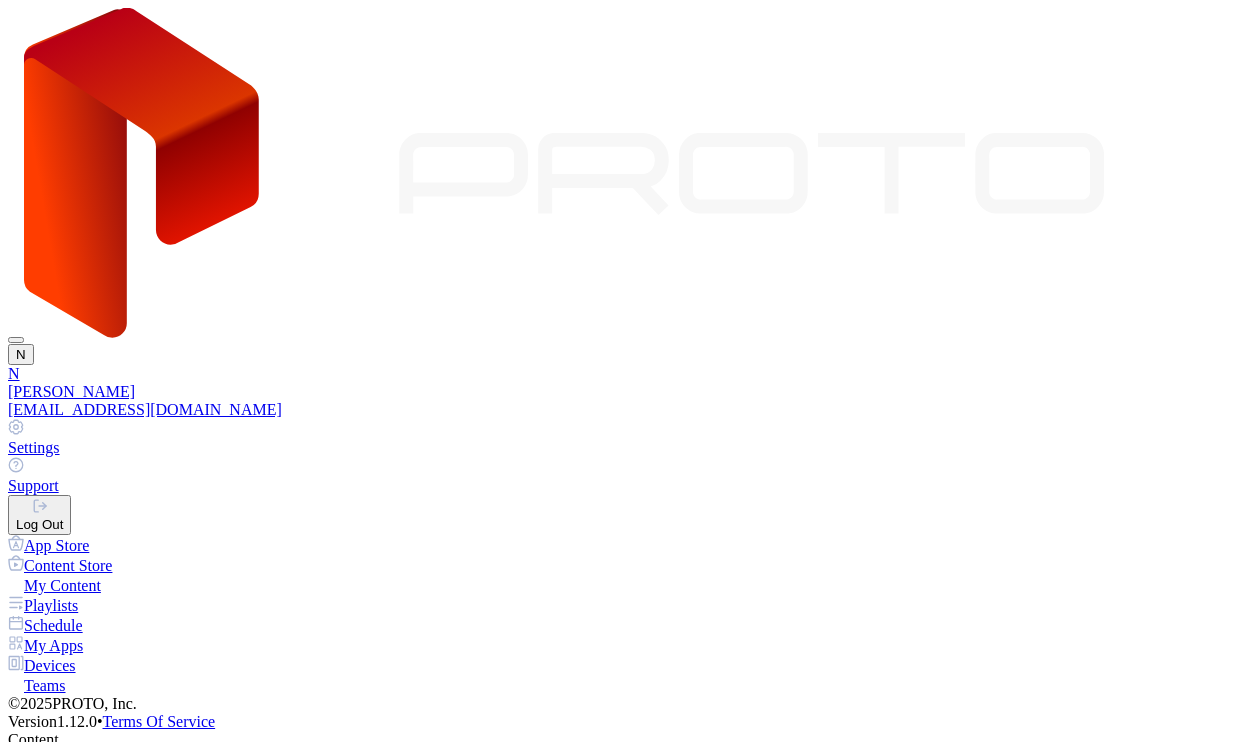 click on "[PERSON_NAME]" at bounding box center (618, 392) 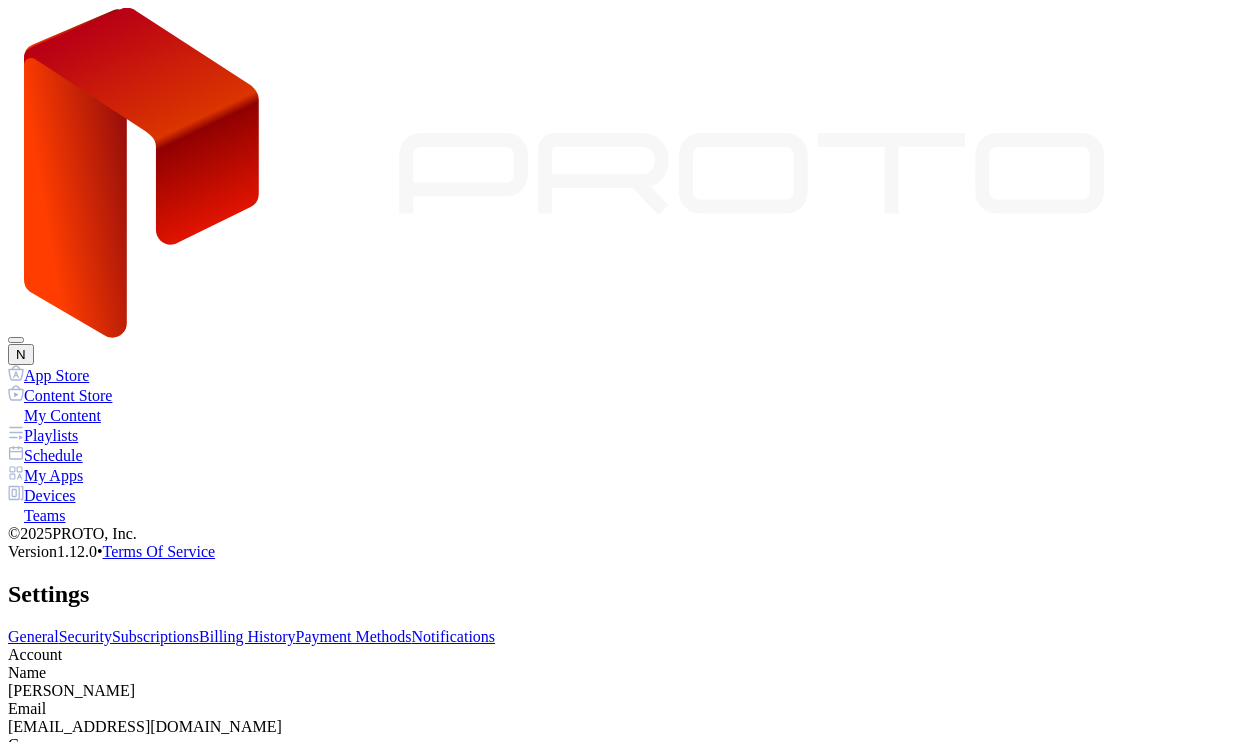 click on "Edit" at bounding box center (27, 782) 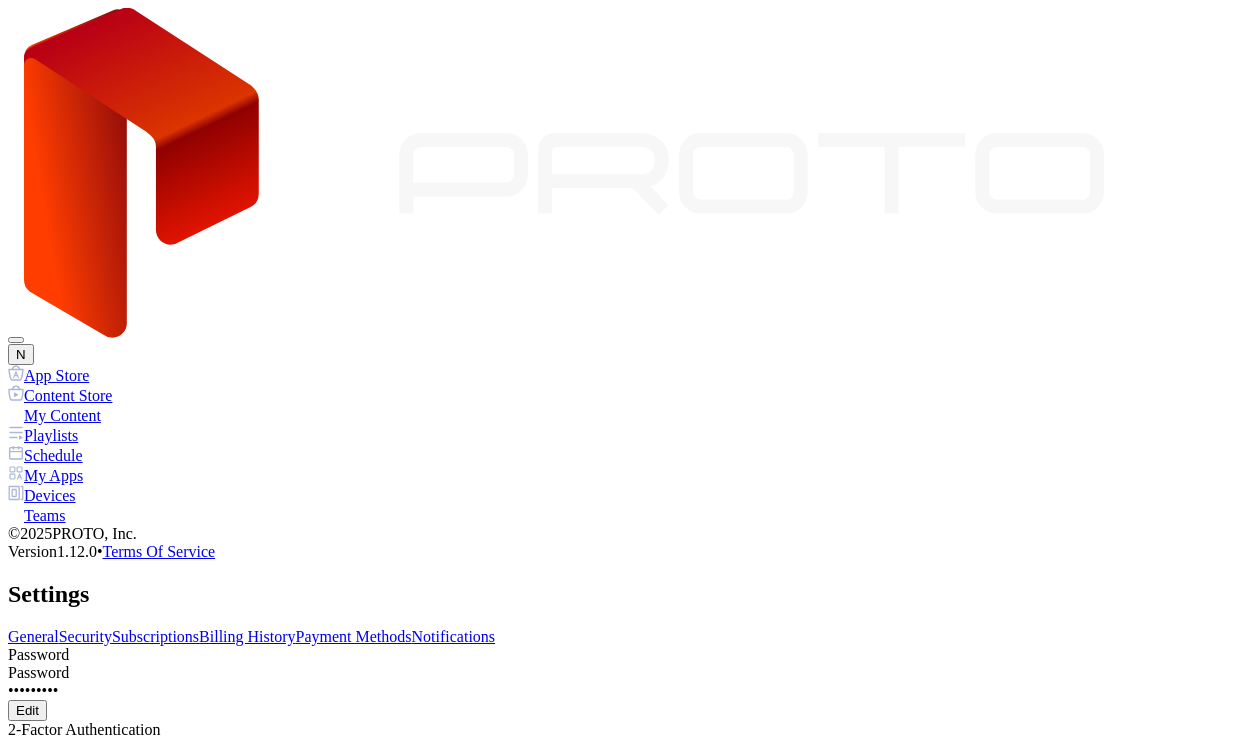 click on "Password" at bounding box center [618, 655] 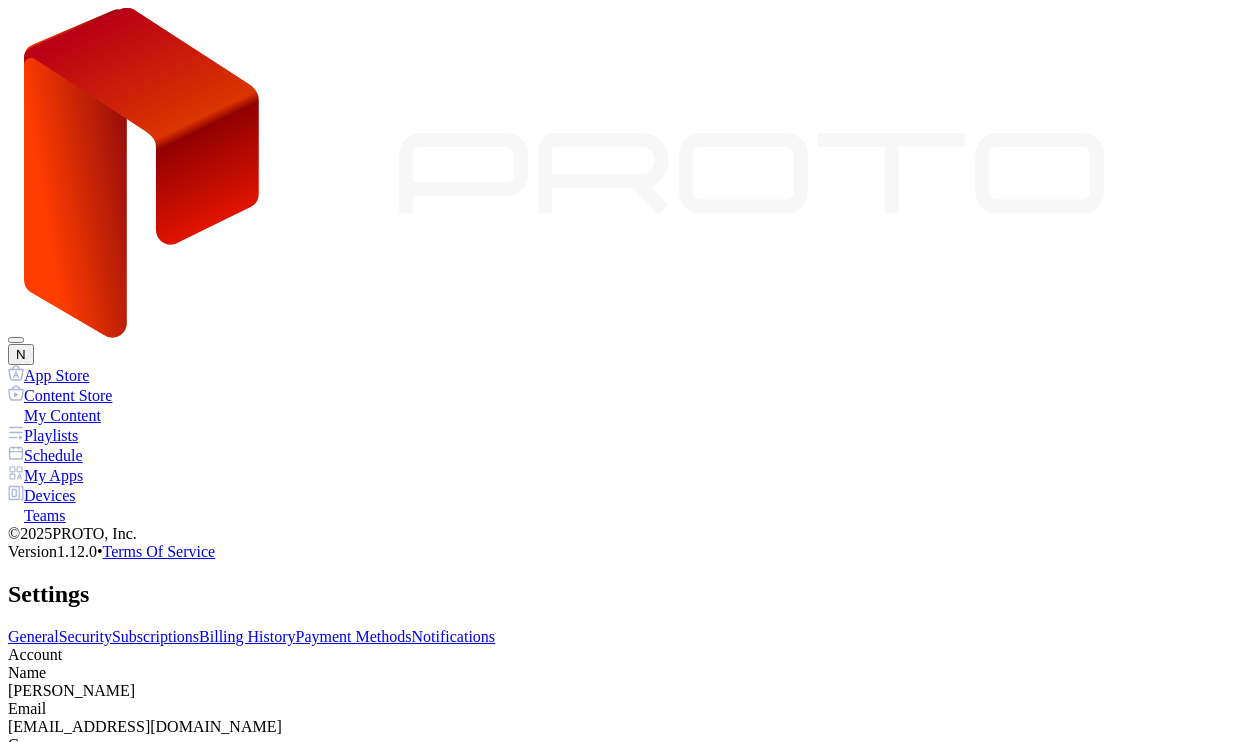click on "Edit" at bounding box center [27, 782] 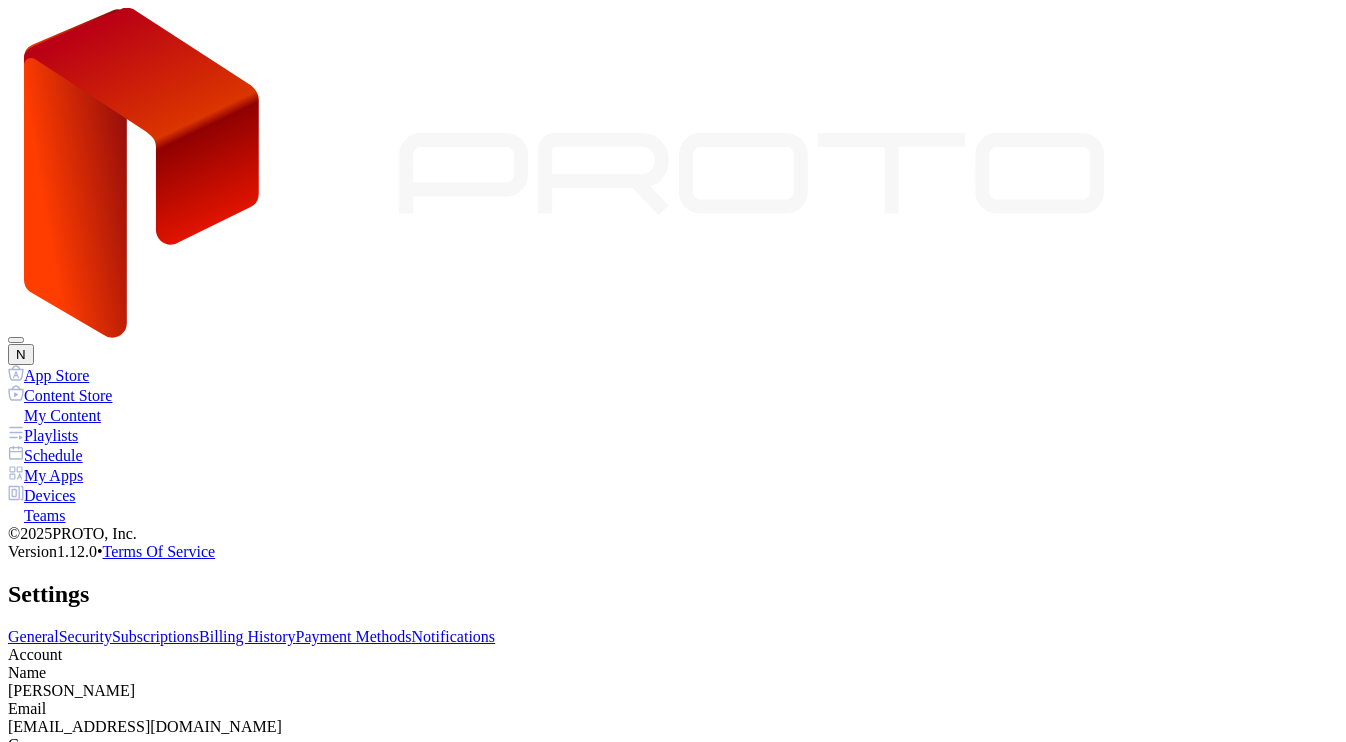 click on "[PERSON_NAME]" at bounding box center (673, 691) 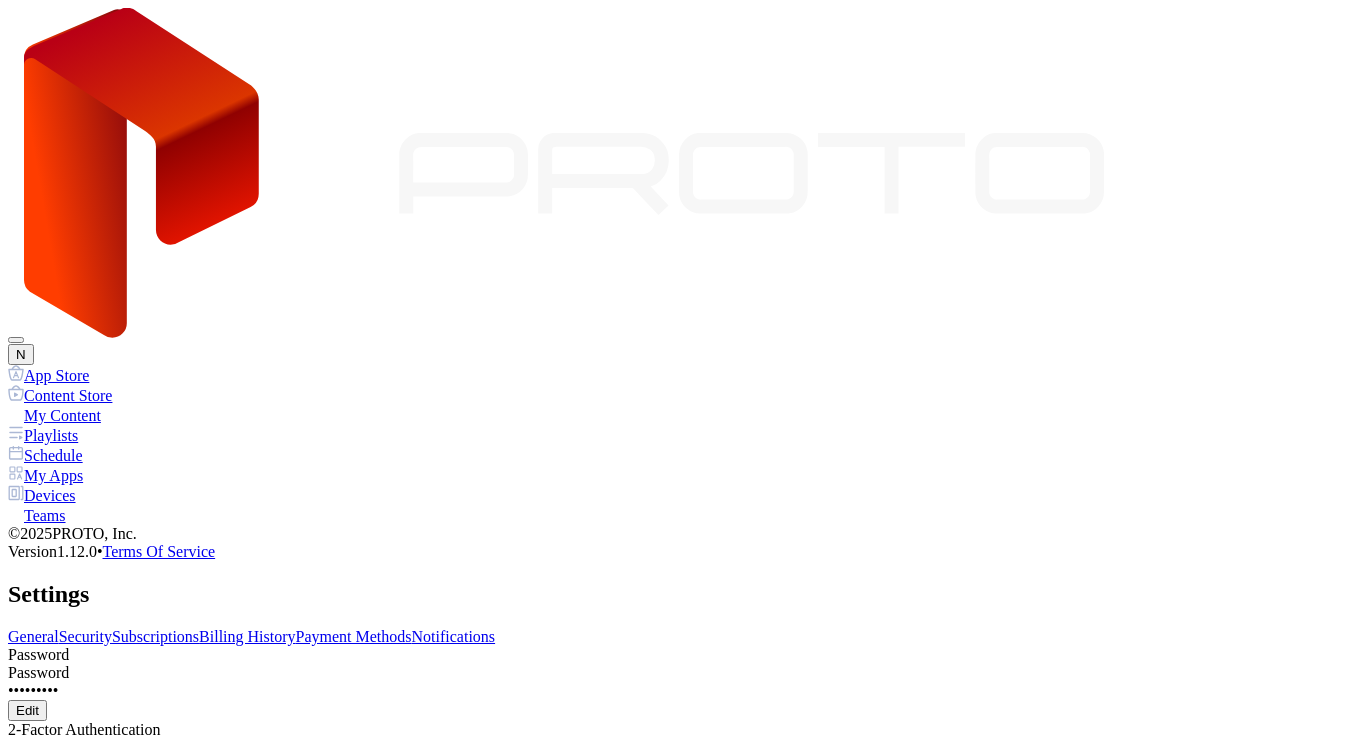click at bounding box center (673, 759) 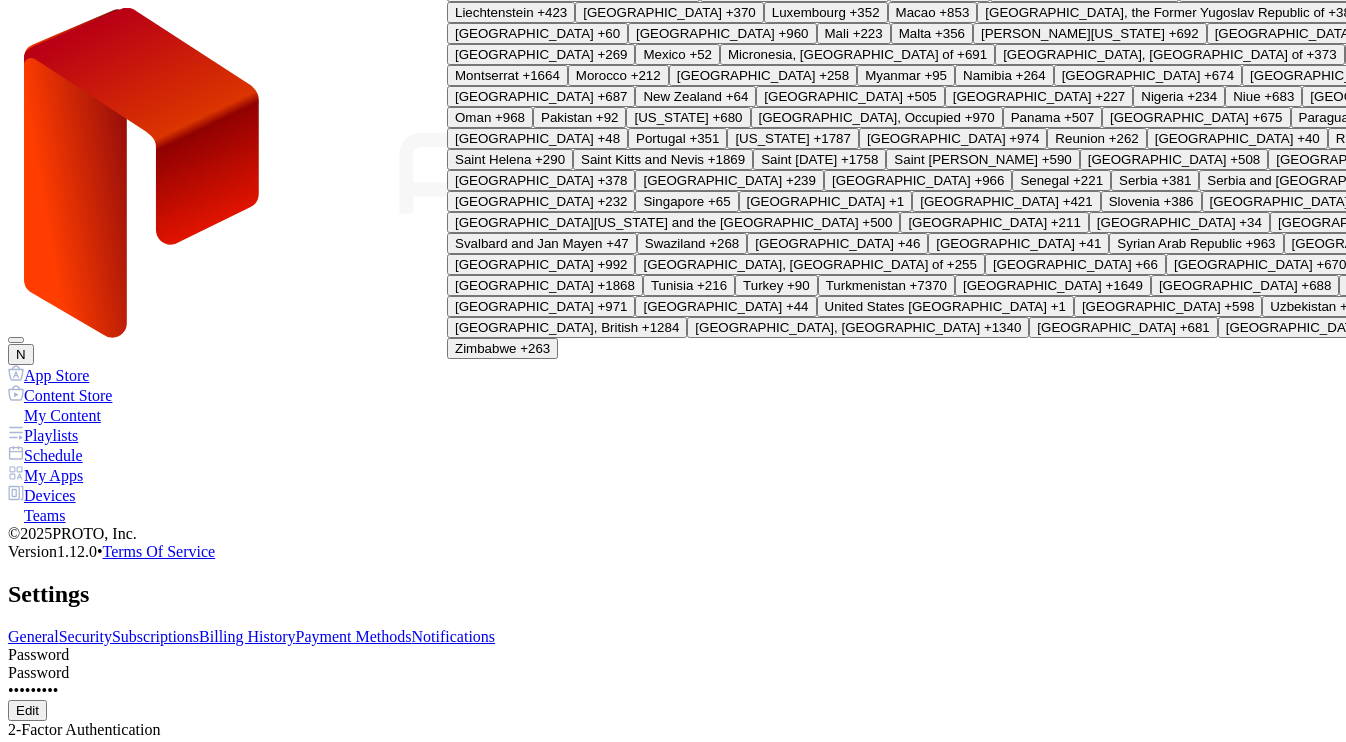 scroll, scrollTop: 1808, scrollLeft: 0, axis: vertical 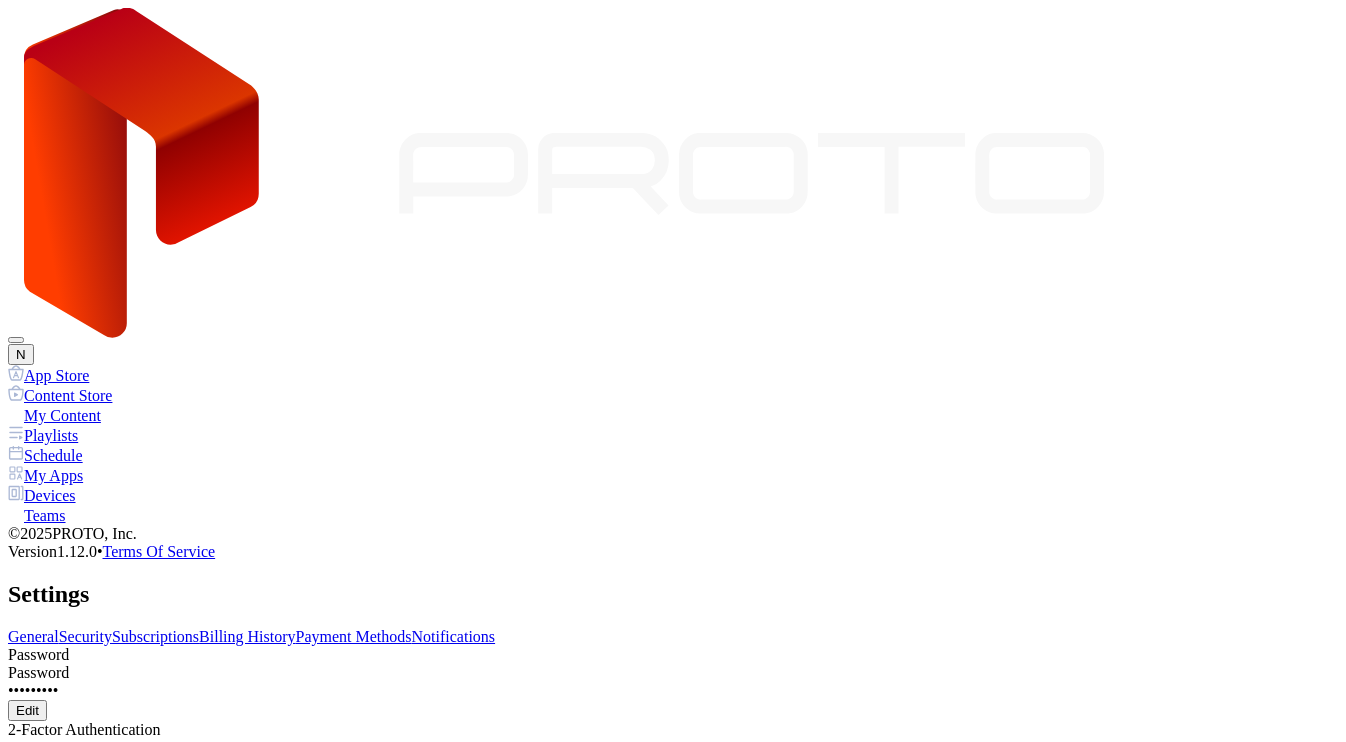 click on "Phone Number" at bounding box center (79, 854) 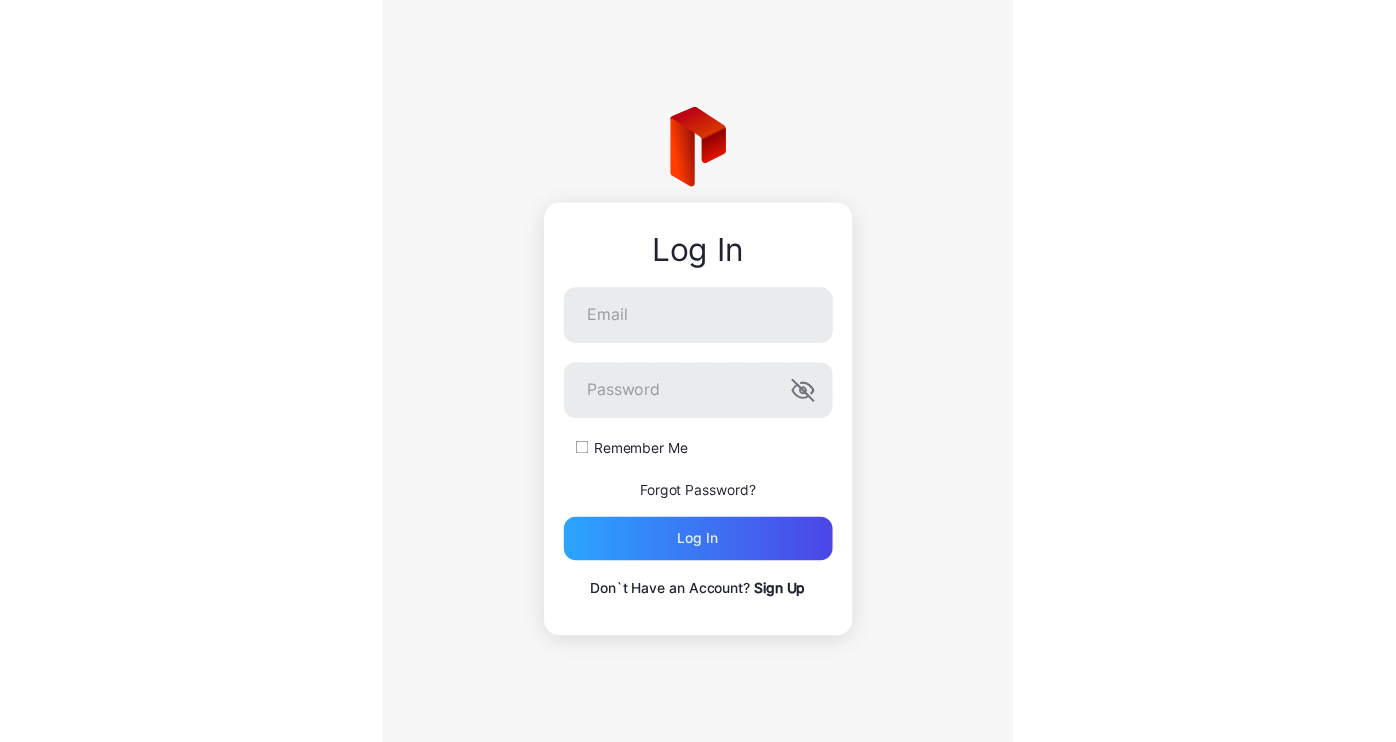 scroll, scrollTop: 0, scrollLeft: 0, axis: both 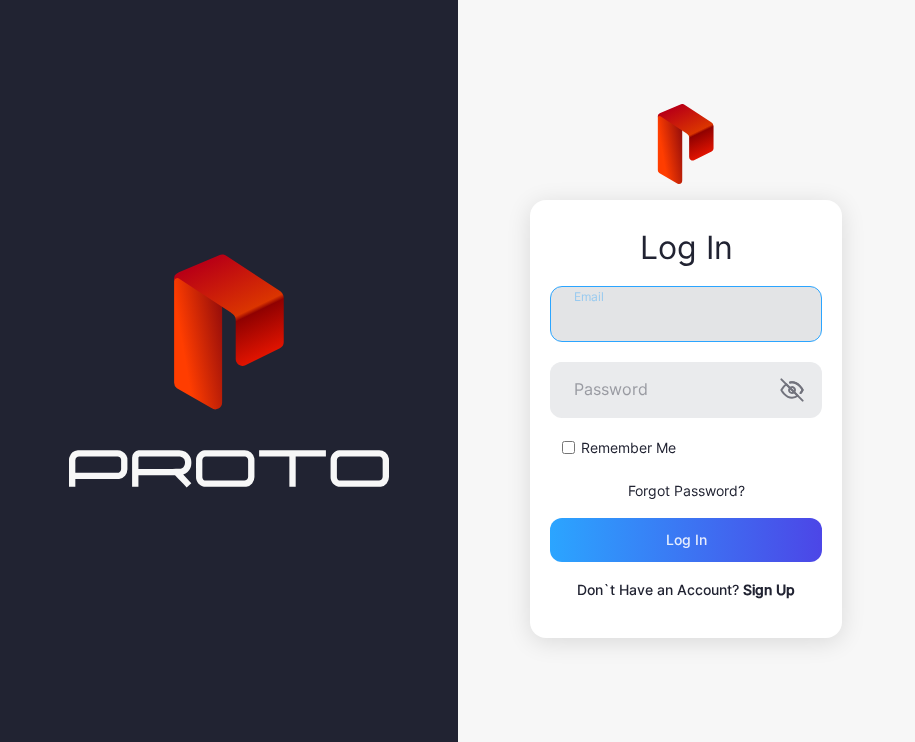 click on "Email" at bounding box center [686, 314] 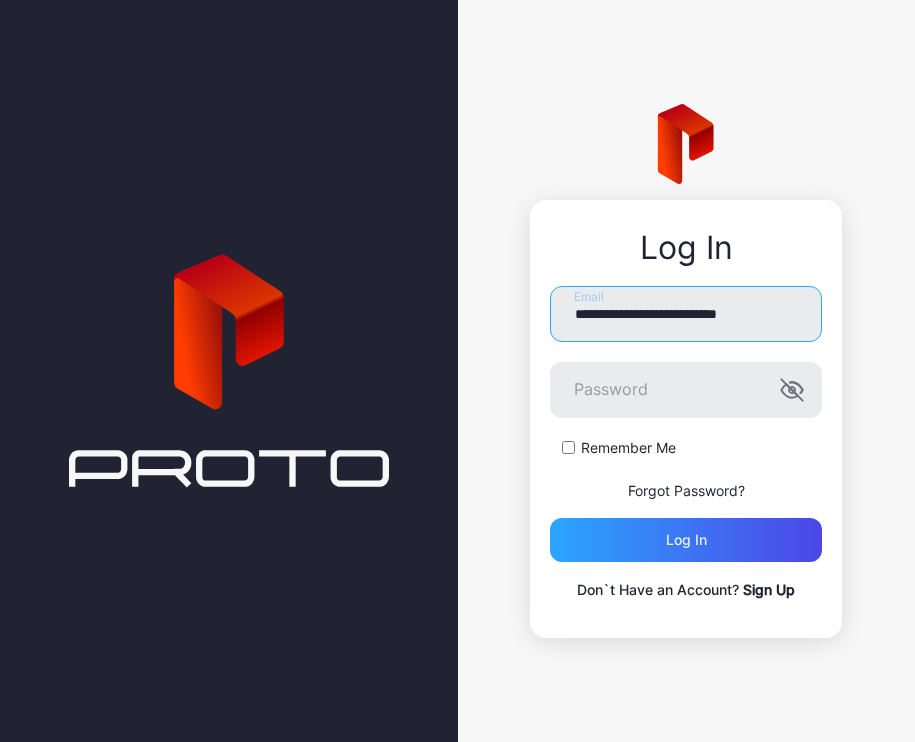 type on "**********" 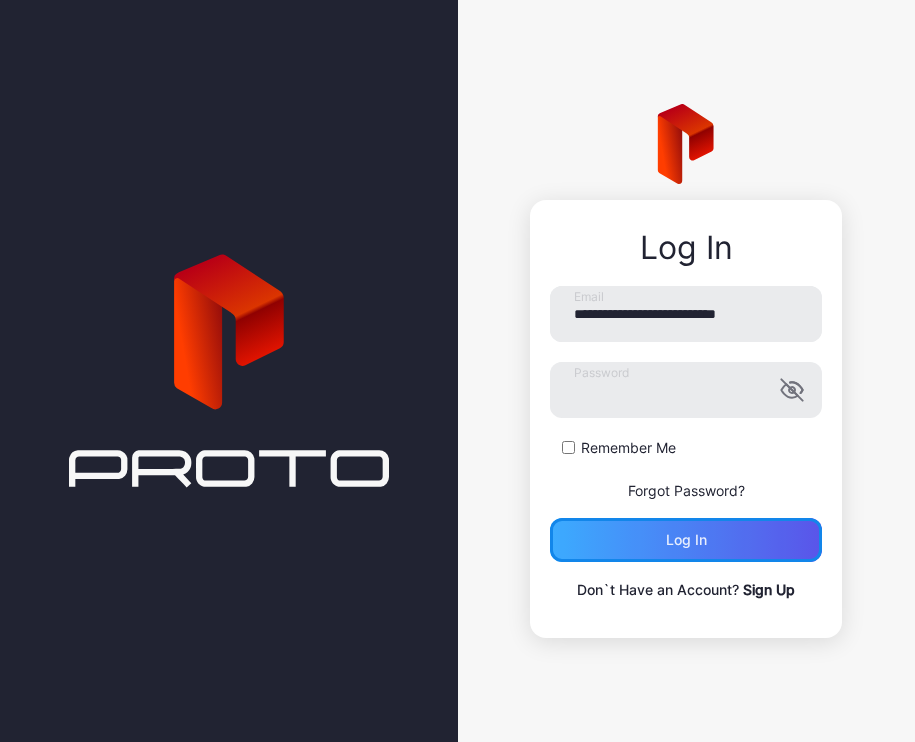 click on "Log in" at bounding box center [686, 540] 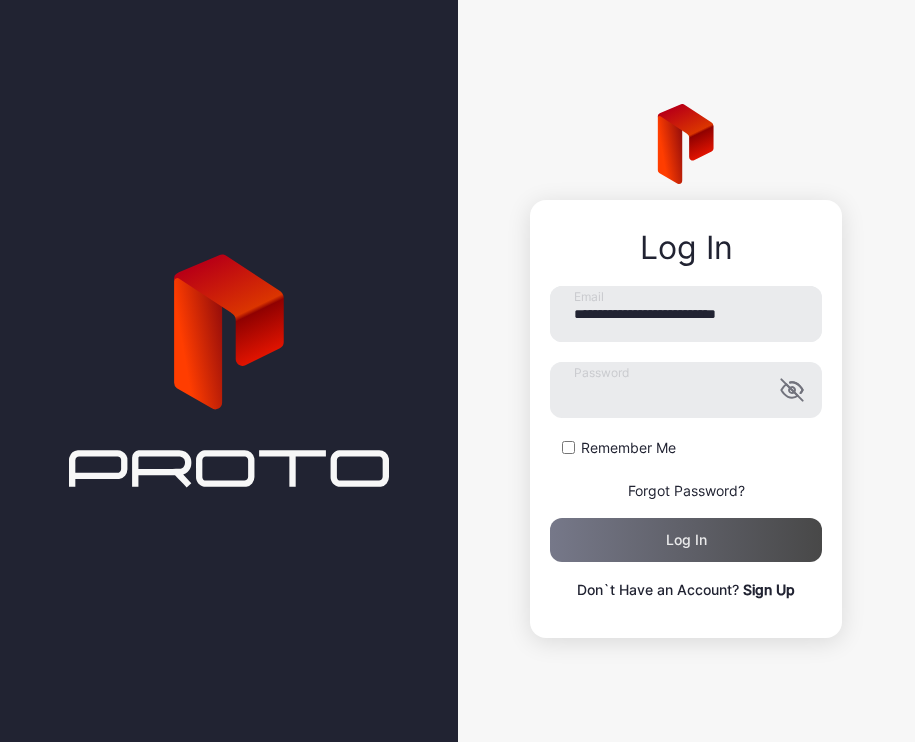 click at bounding box center (229, 371) 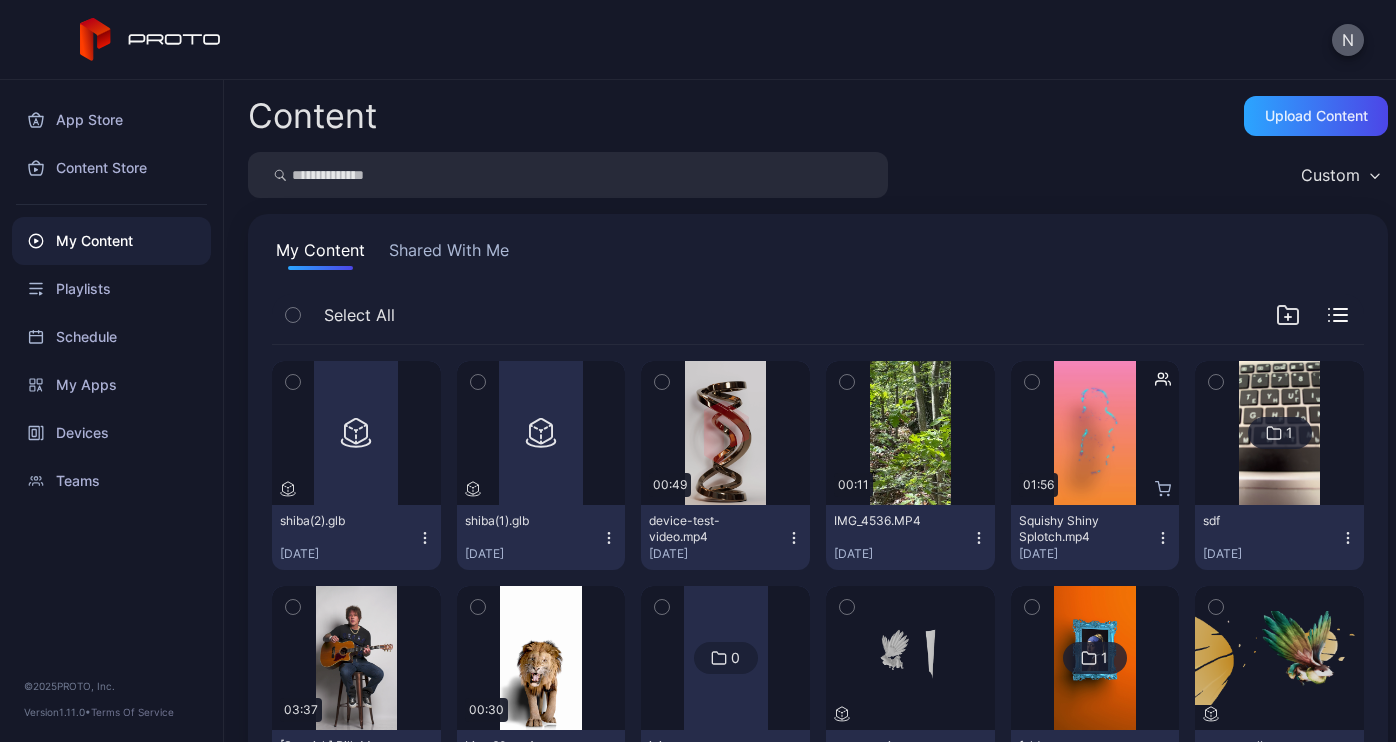 click on "N" at bounding box center [1348, 40] 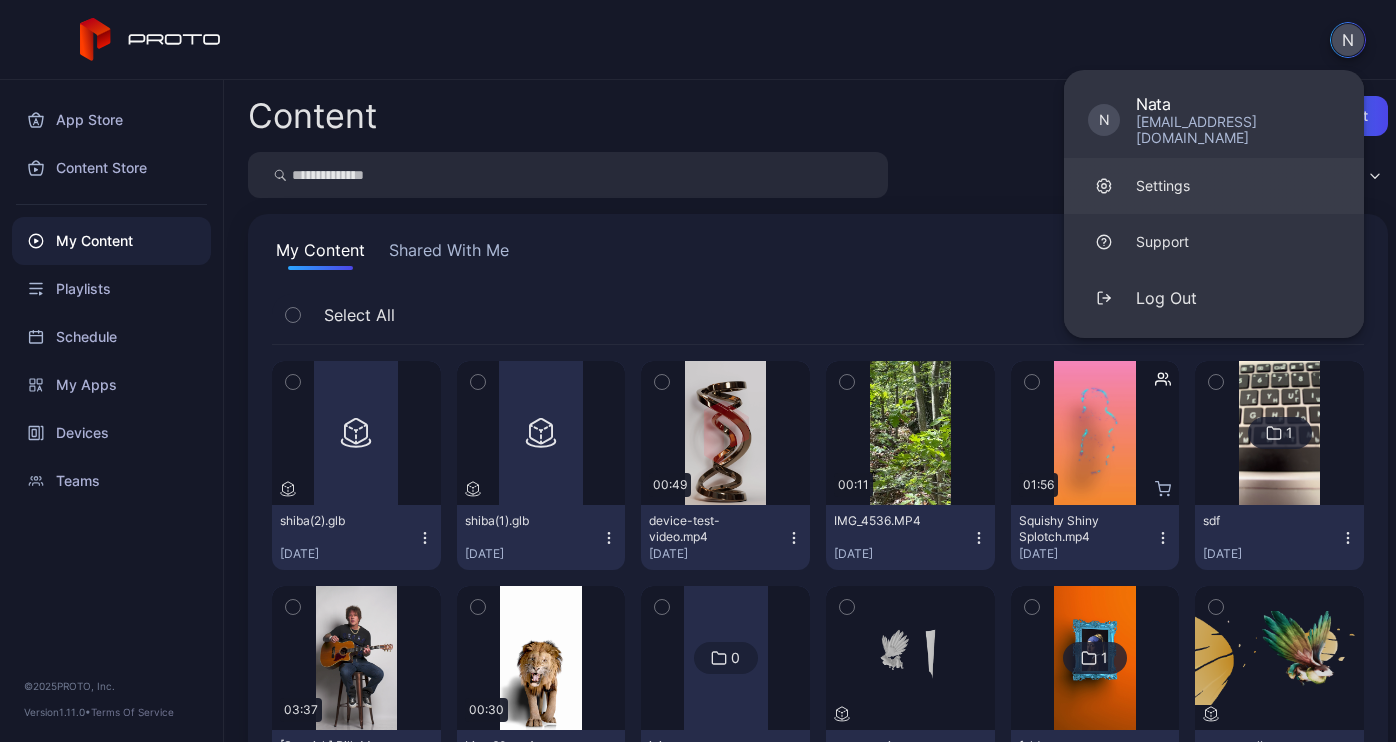 click on "Settings" at bounding box center [1163, 186] 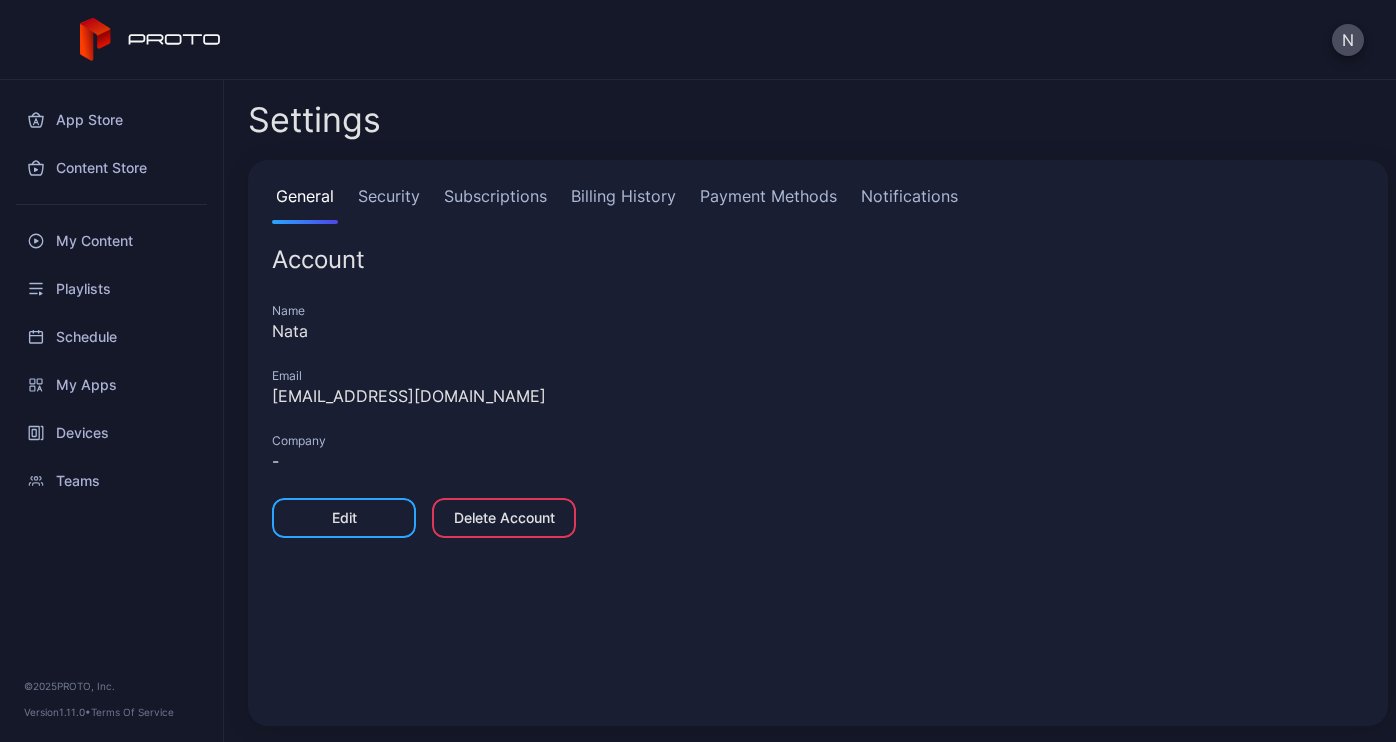 click on "Security" at bounding box center [389, 204] 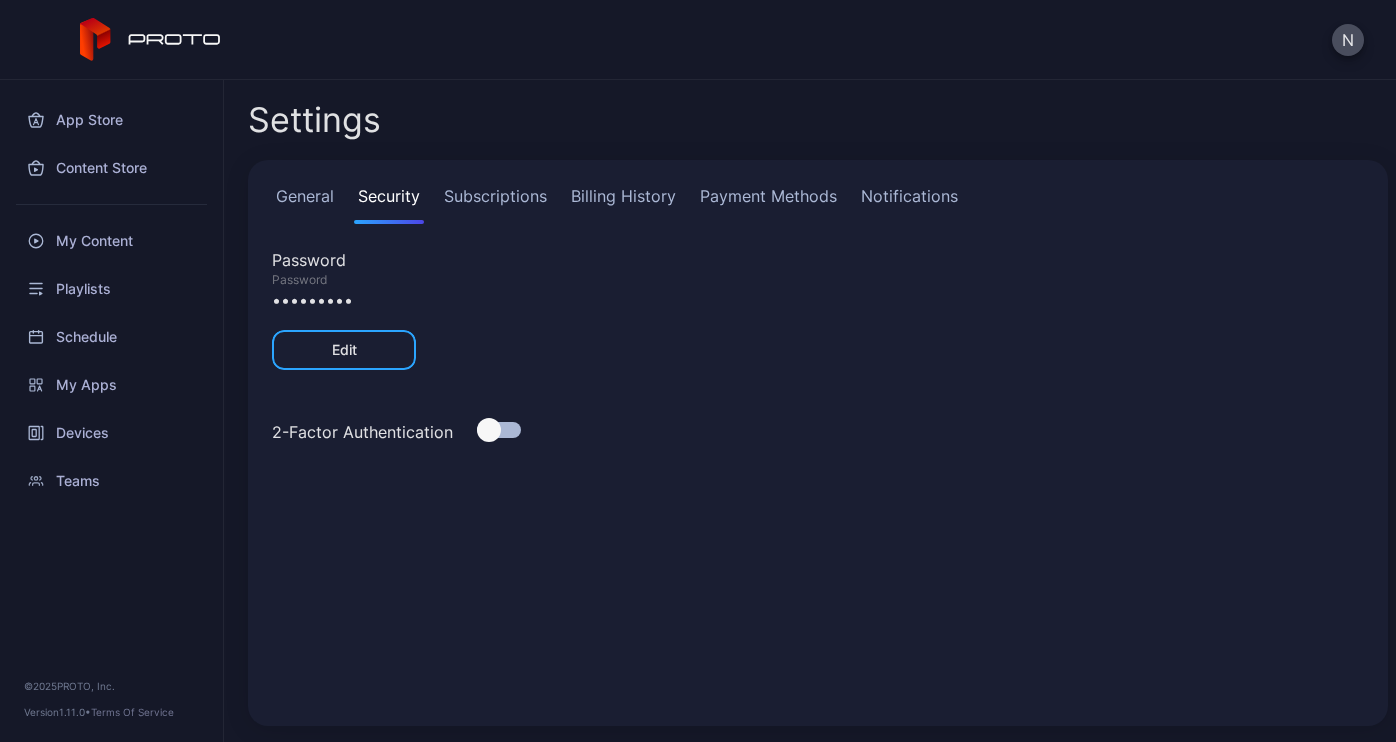 click at bounding box center (499, 430) 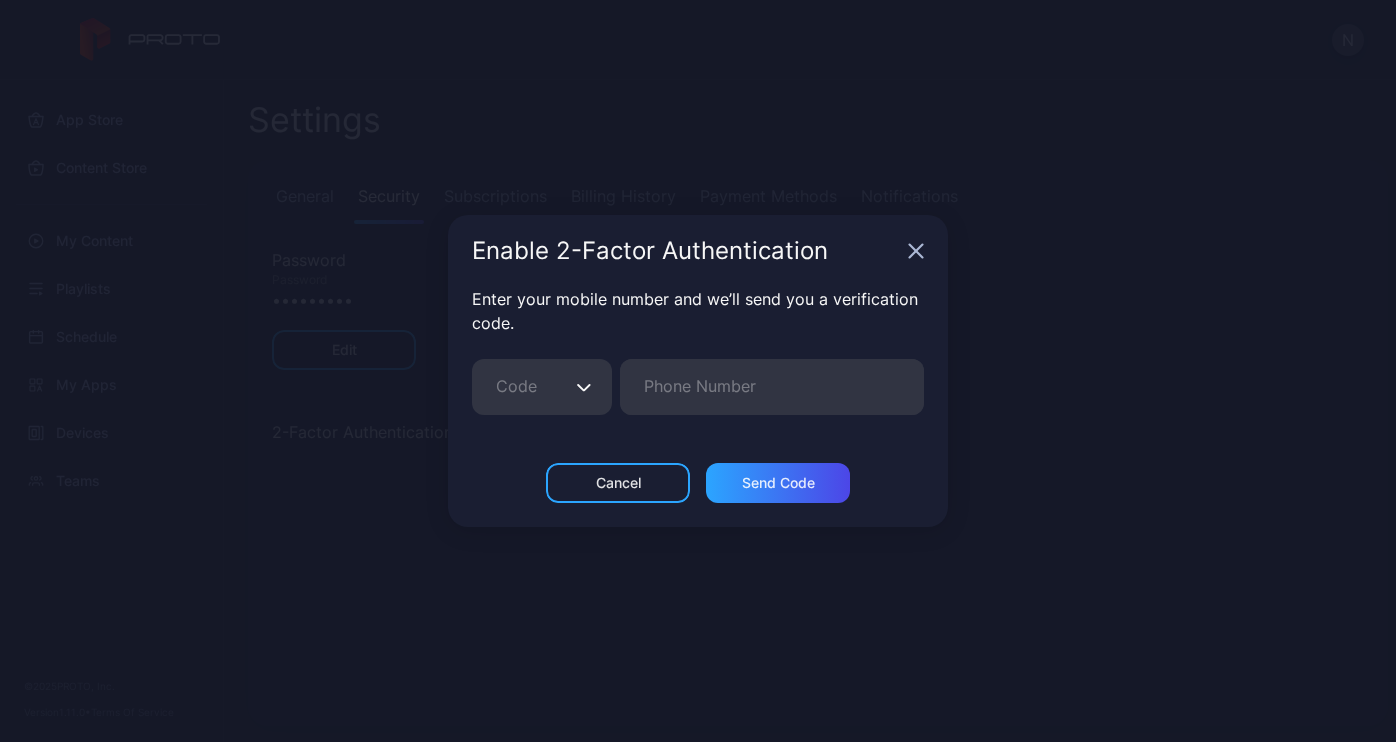 click on "Code" at bounding box center [542, 387] 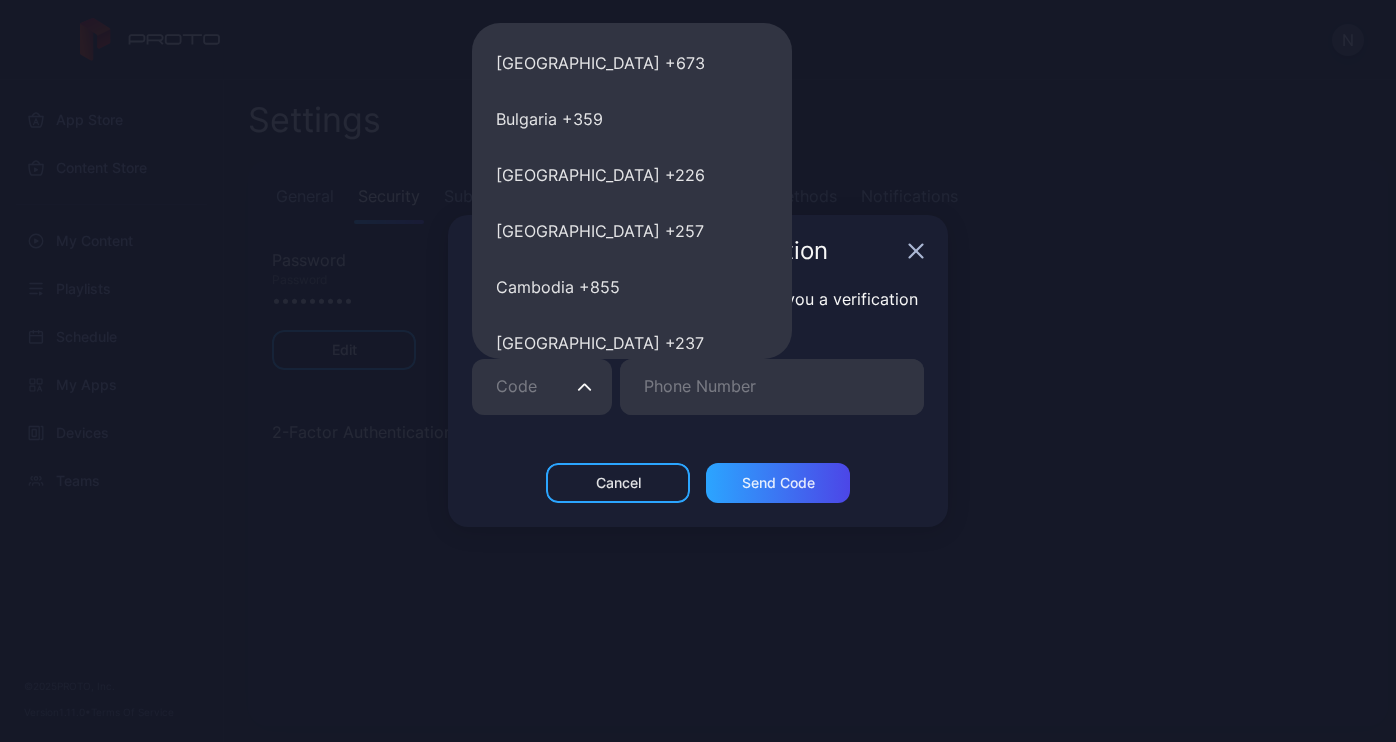 scroll, scrollTop: 1893, scrollLeft: 0, axis: vertical 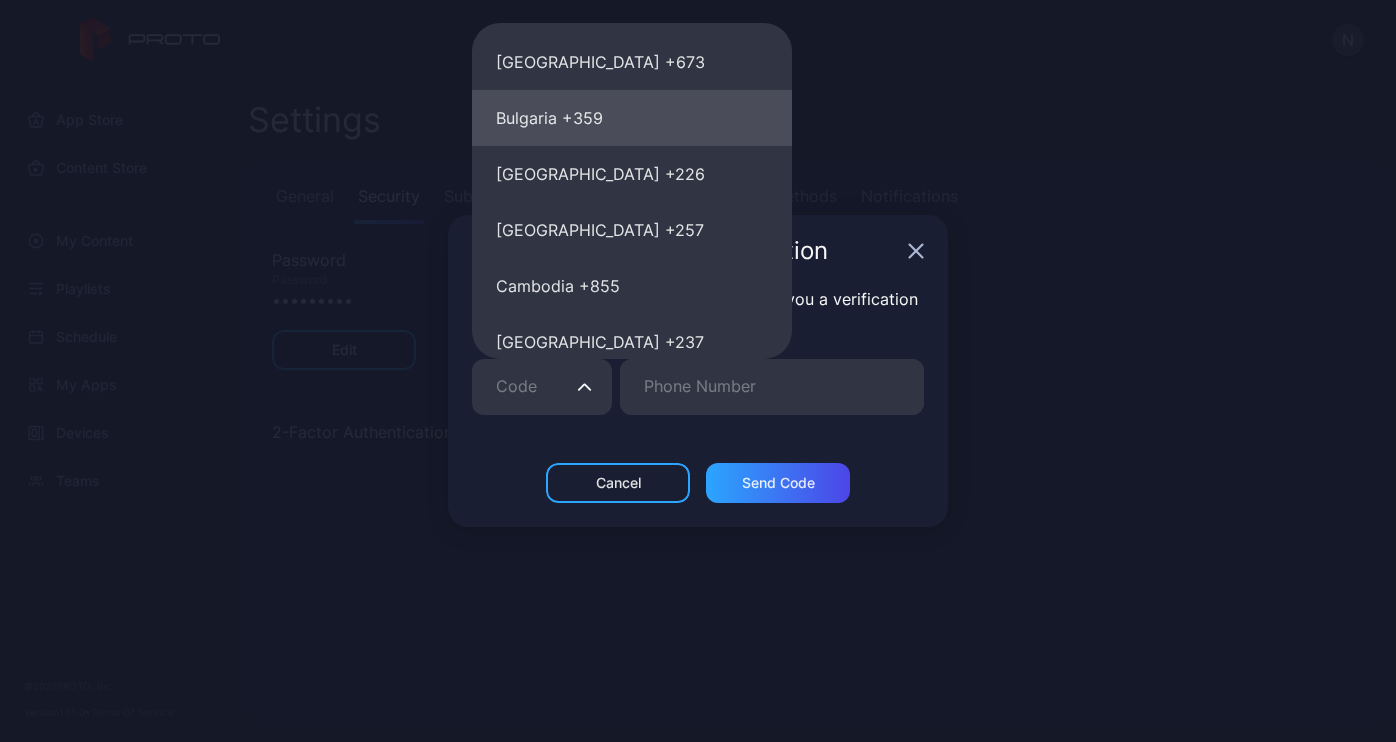 click on "Bulgaria +359" at bounding box center (632, 118) 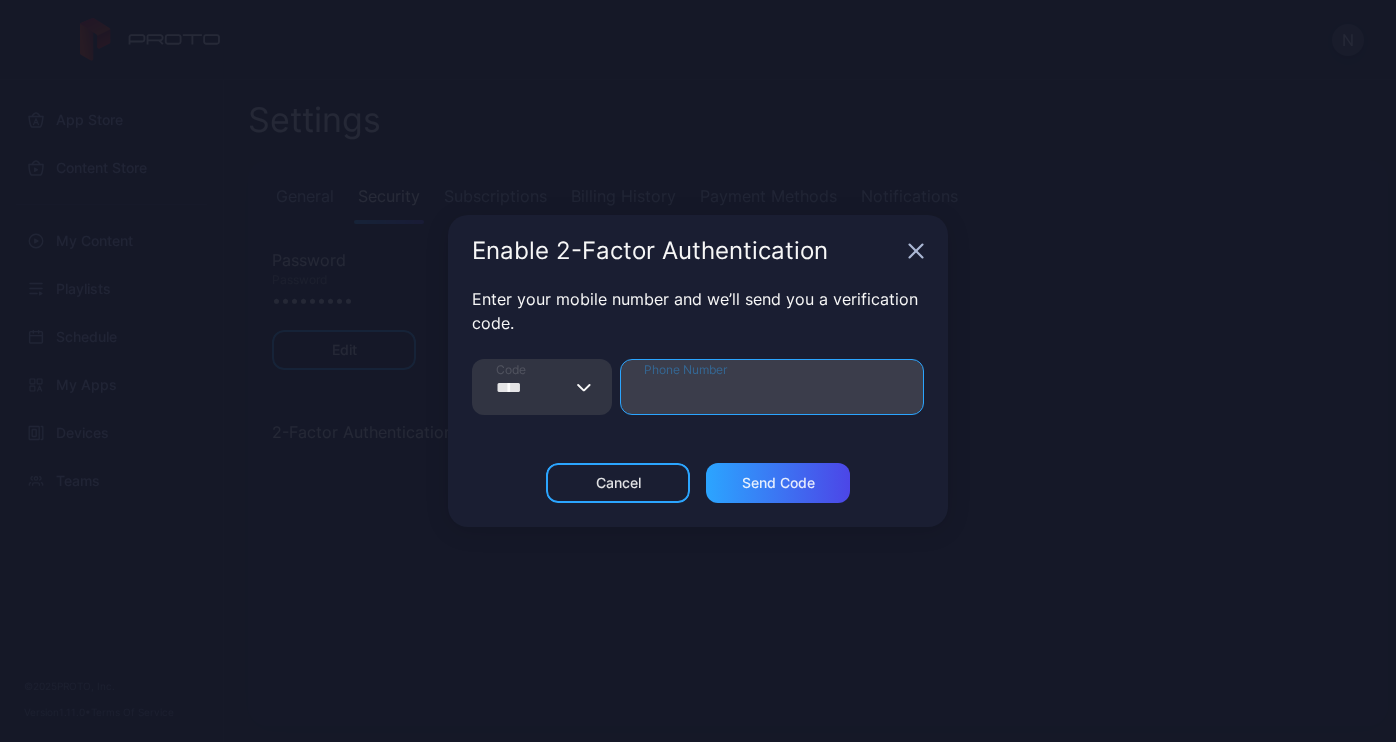 click on "Phone Number" at bounding box center [772, 387] 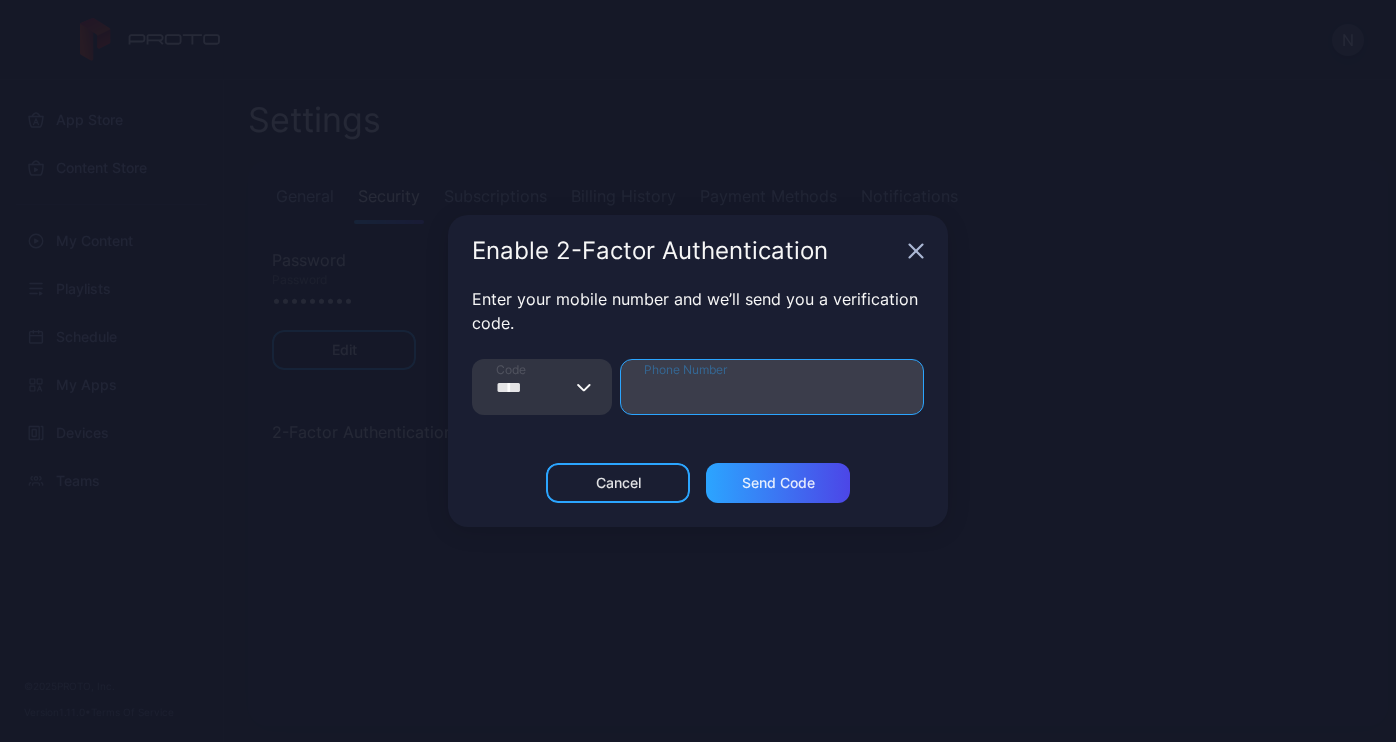 click on "Phone Number" at bounding box center [772, 387] 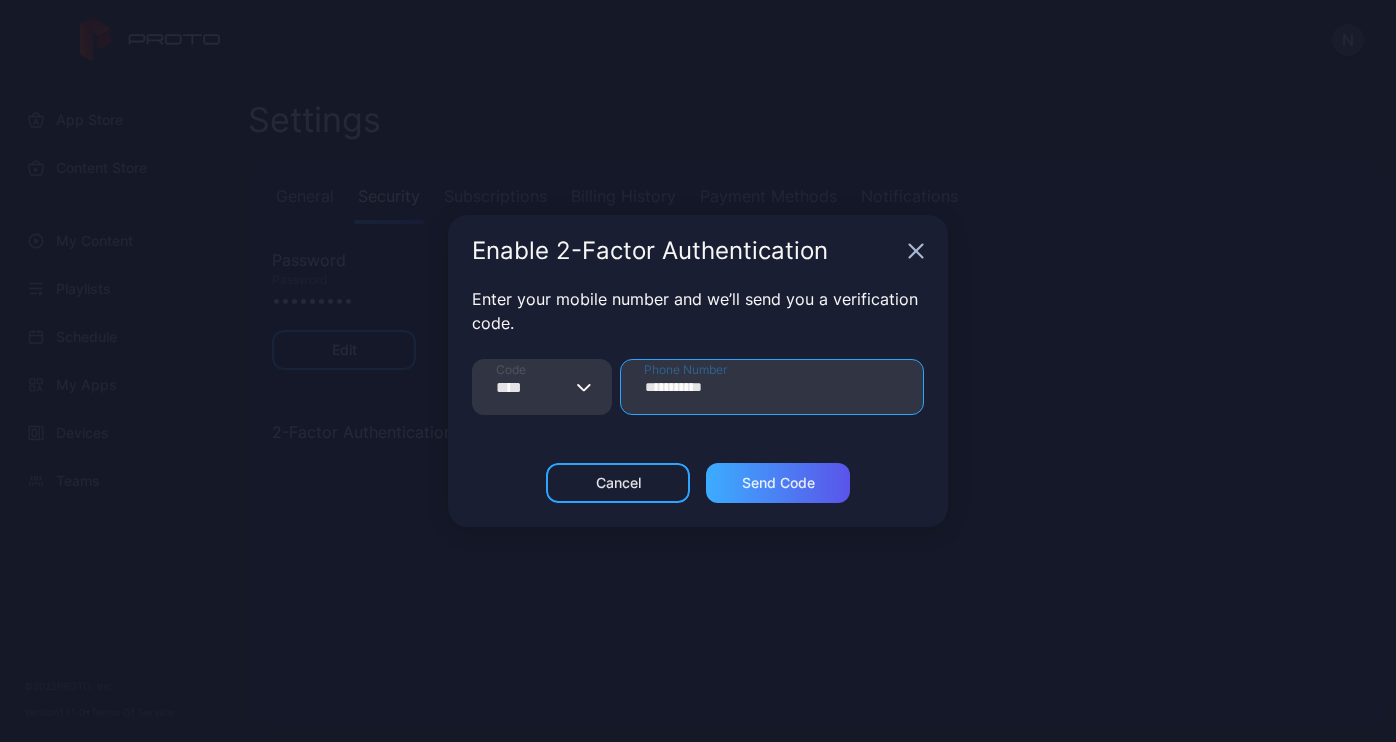 type on "**********" 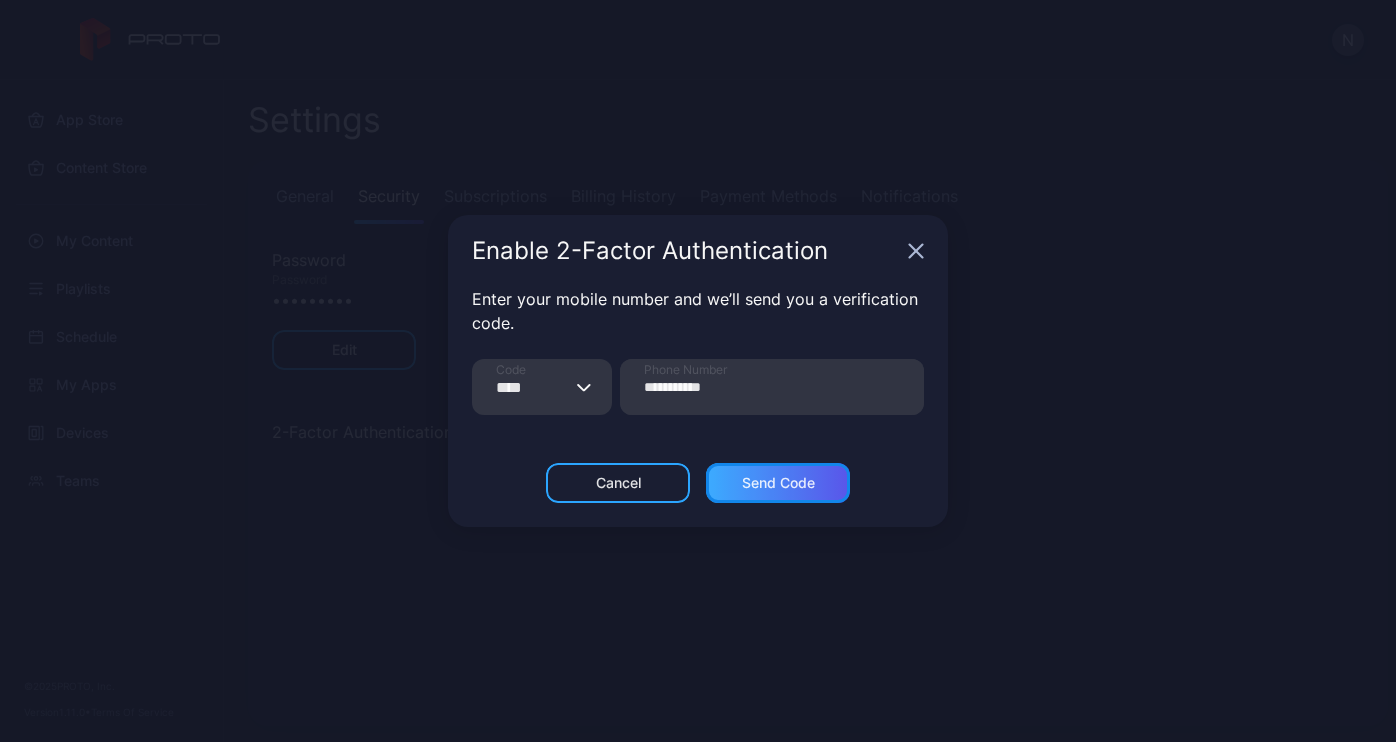 click on "Send Code" at bounding box center [778, 483] 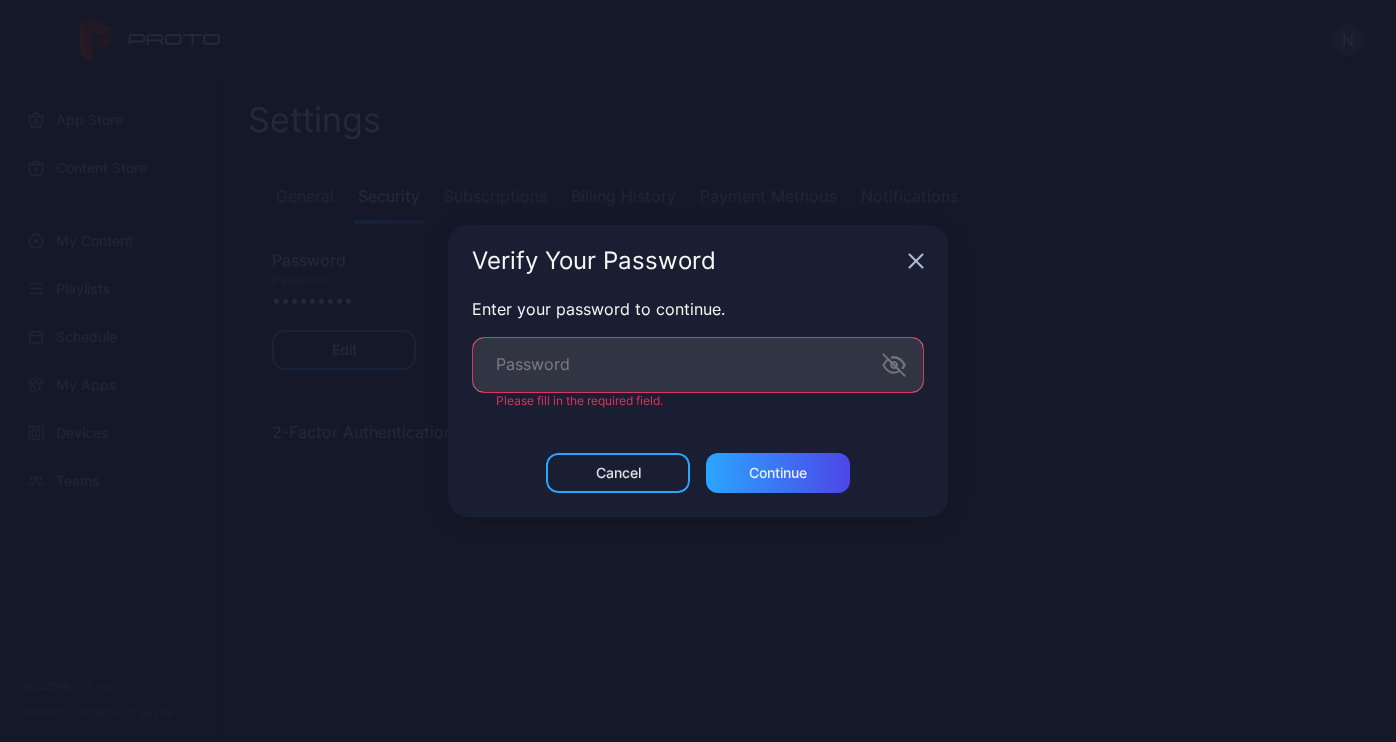click on "Enter your password to continue. Password Please fill in the required field." at bounding box center [698, 375] 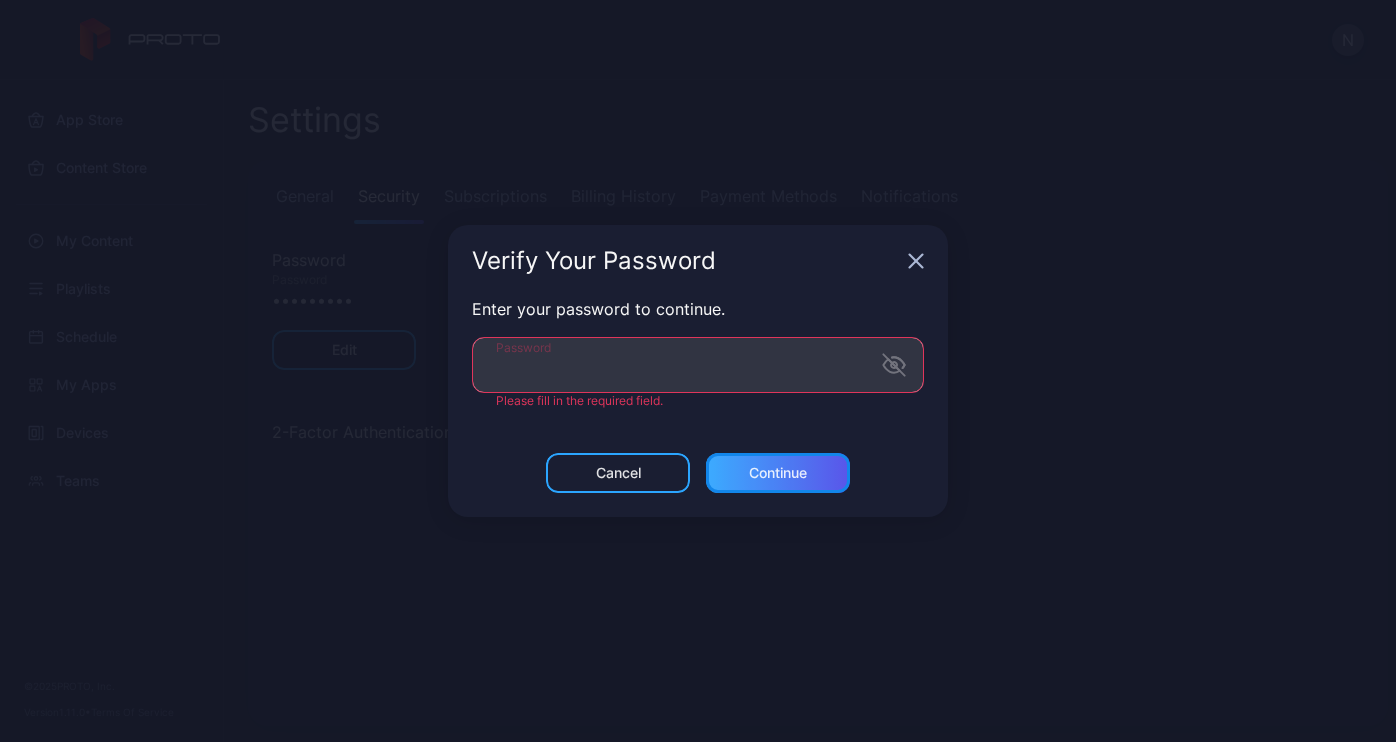click on "Continue" at bounding box center (778, 473) 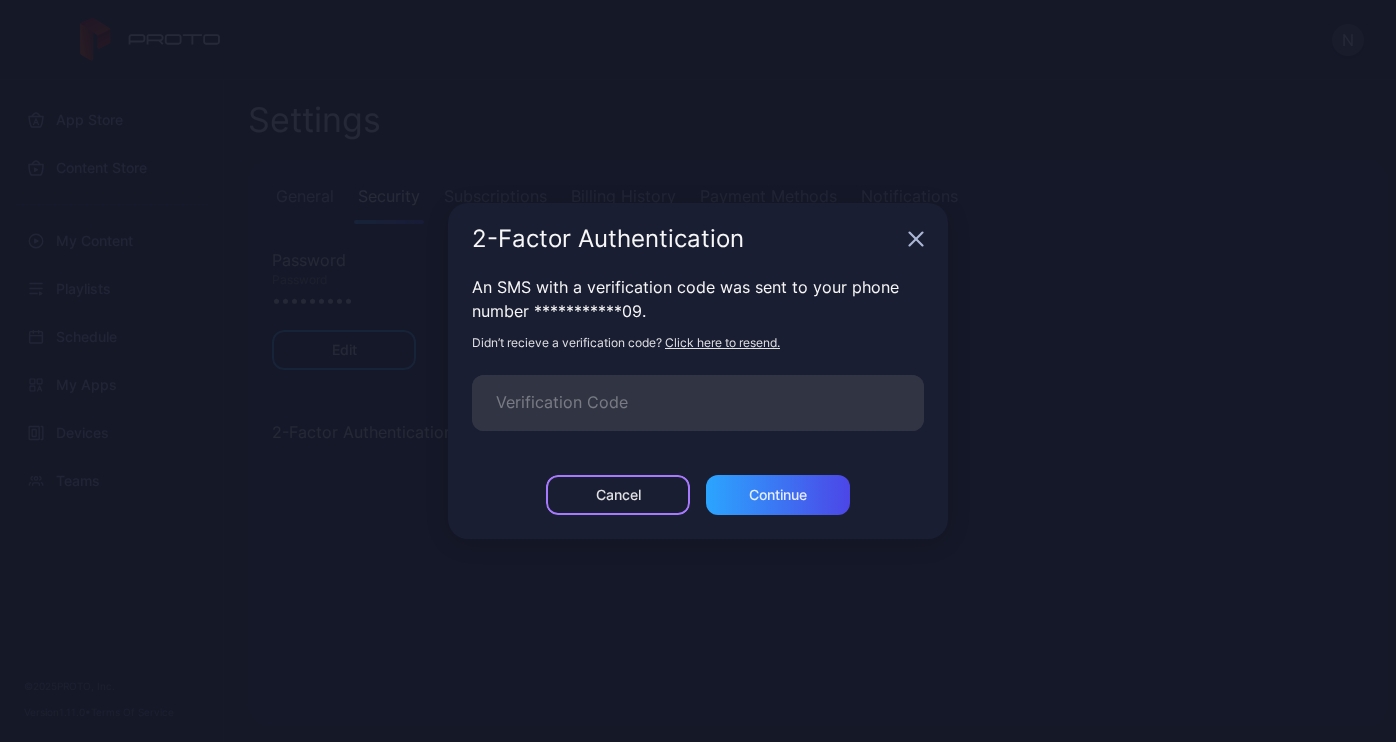 click on "Cancel" at bounding box center (618, 495) 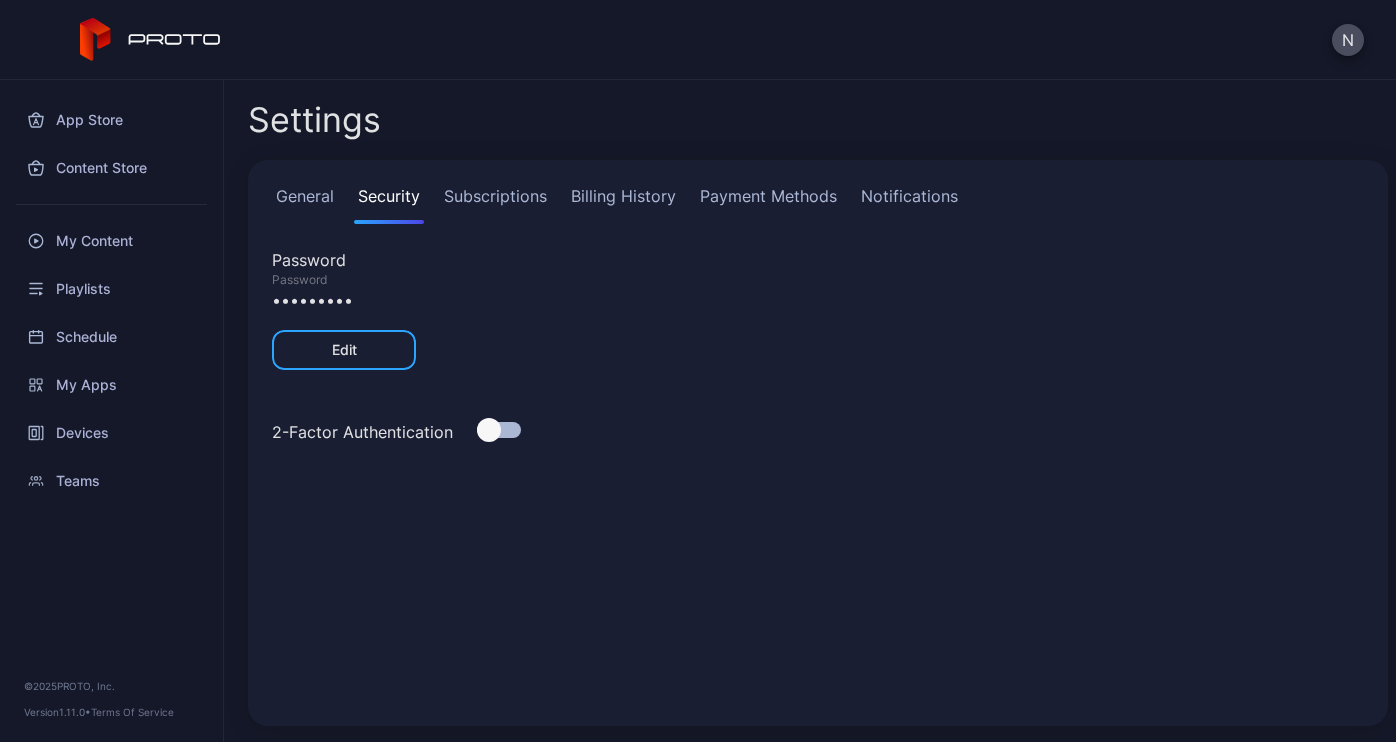 click at bounding box center (499, 430) 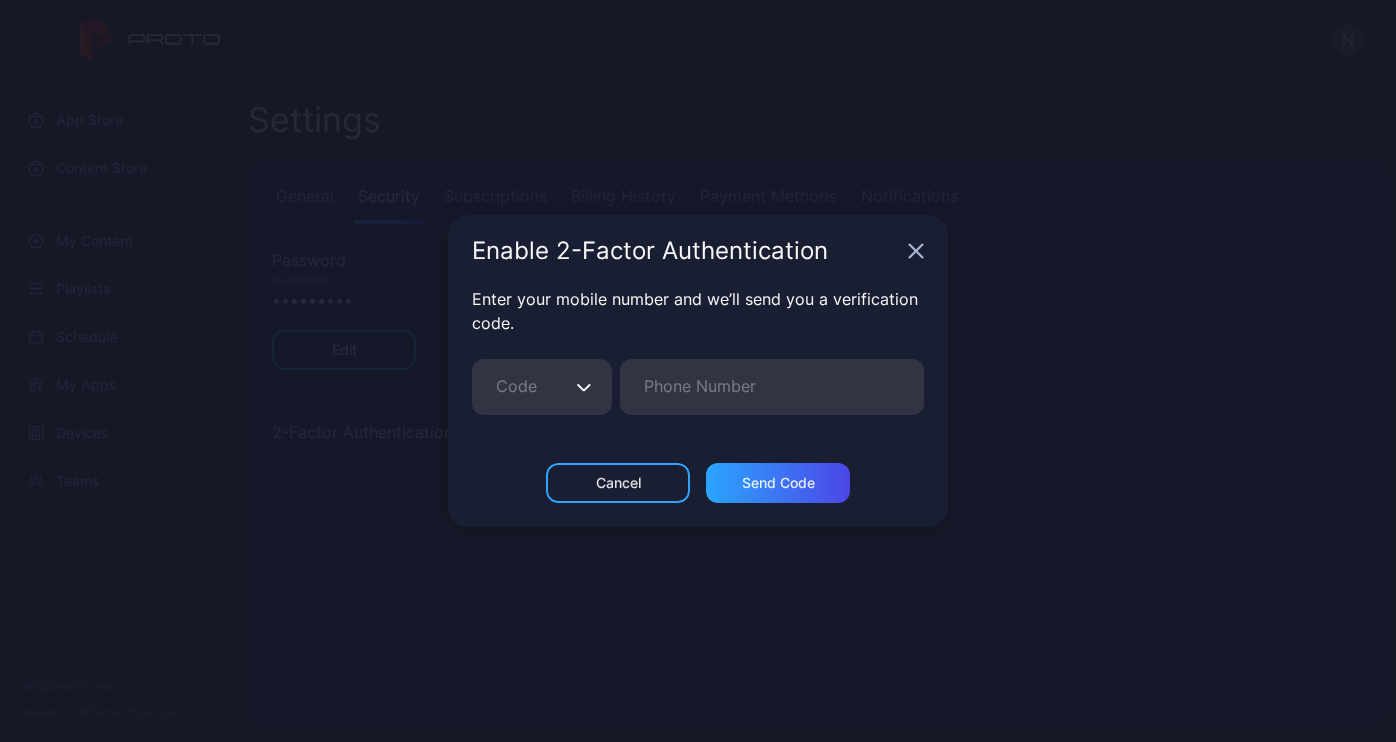 click on "Code" at bounding box center (584, 387) 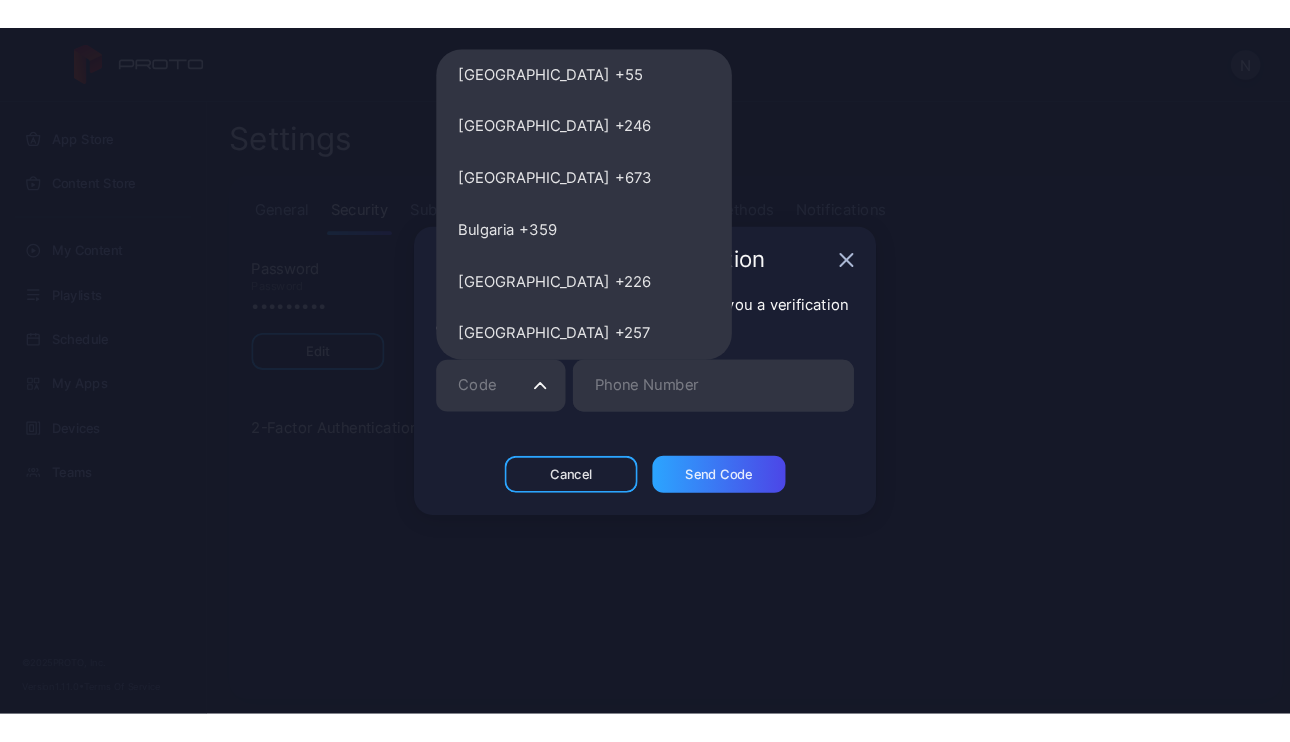 scroll, scrollTop: 1794, scrollLeft: 0, axis: vertical 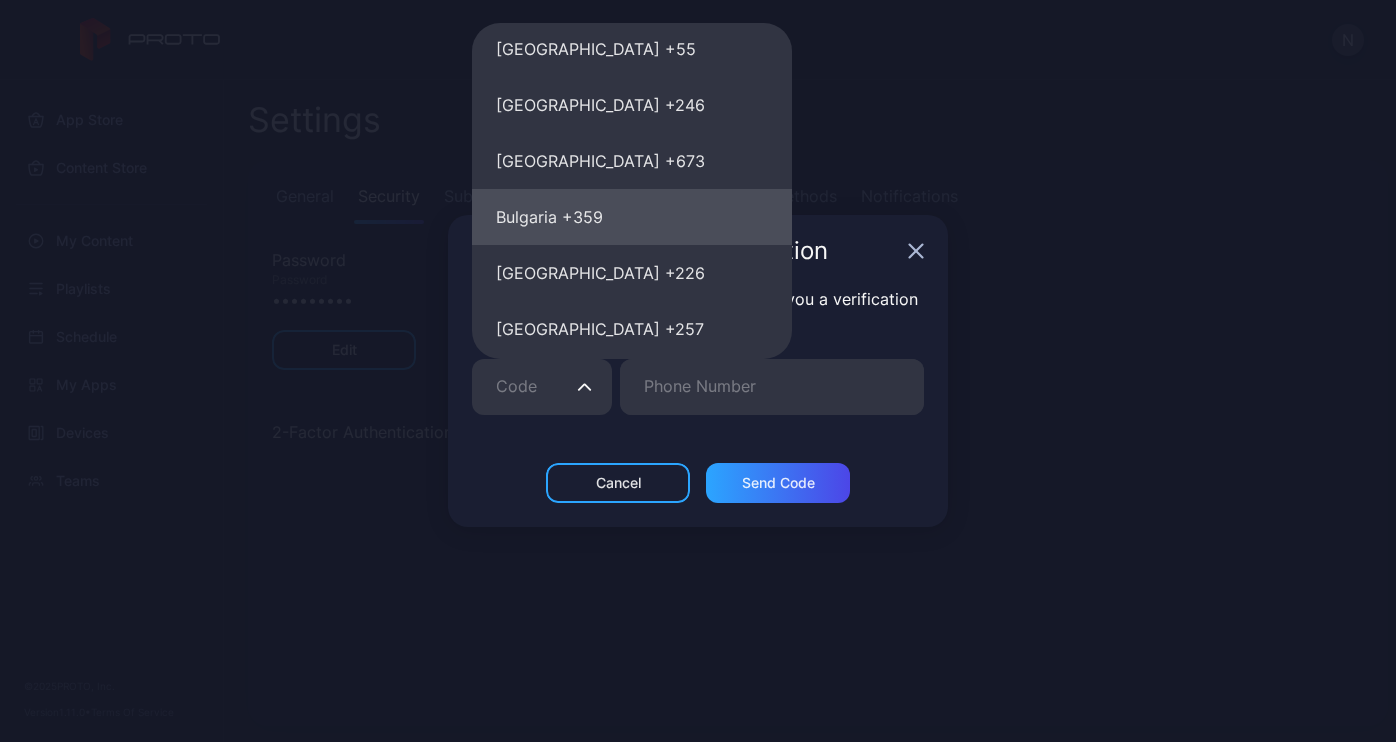 click on "Bulgaria +359" at bounding box center (632, 217) 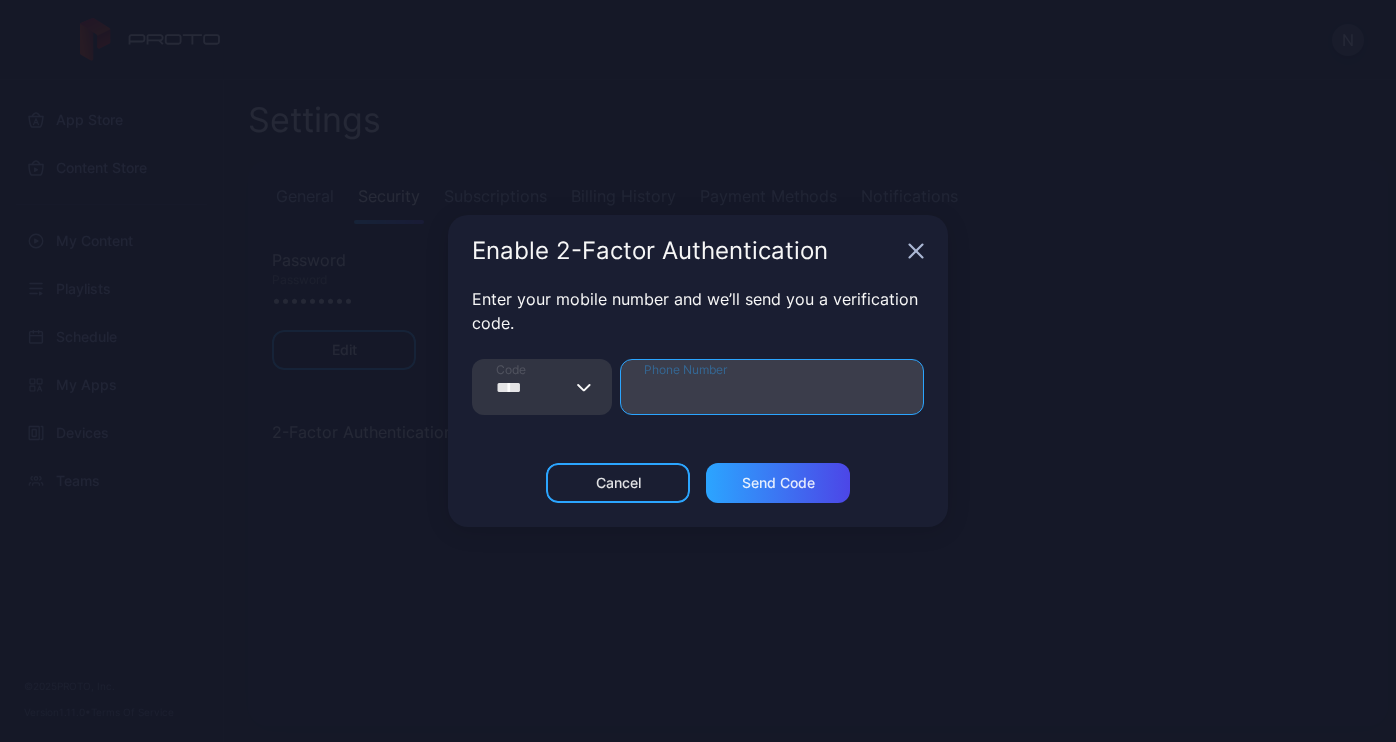 click on "Phone Number" at bounding box center (772, 387) 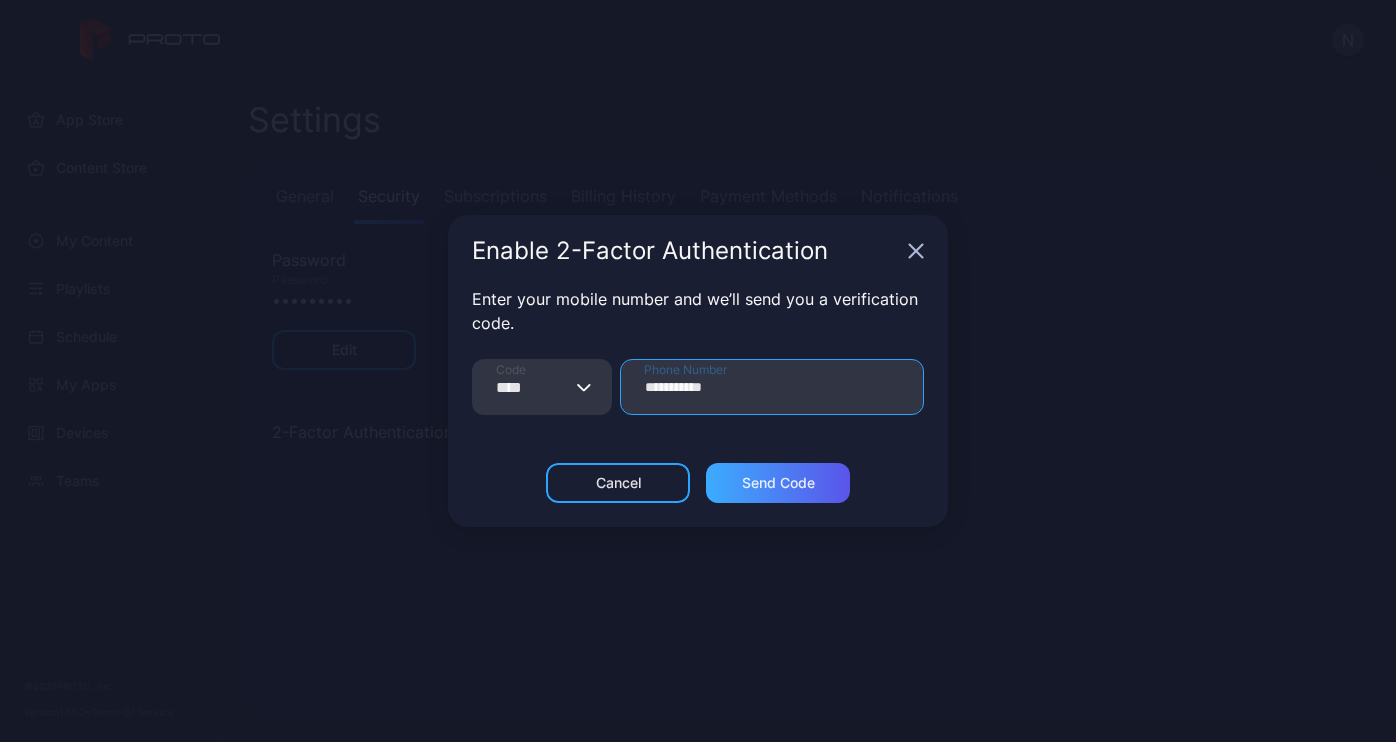 type on "**********" 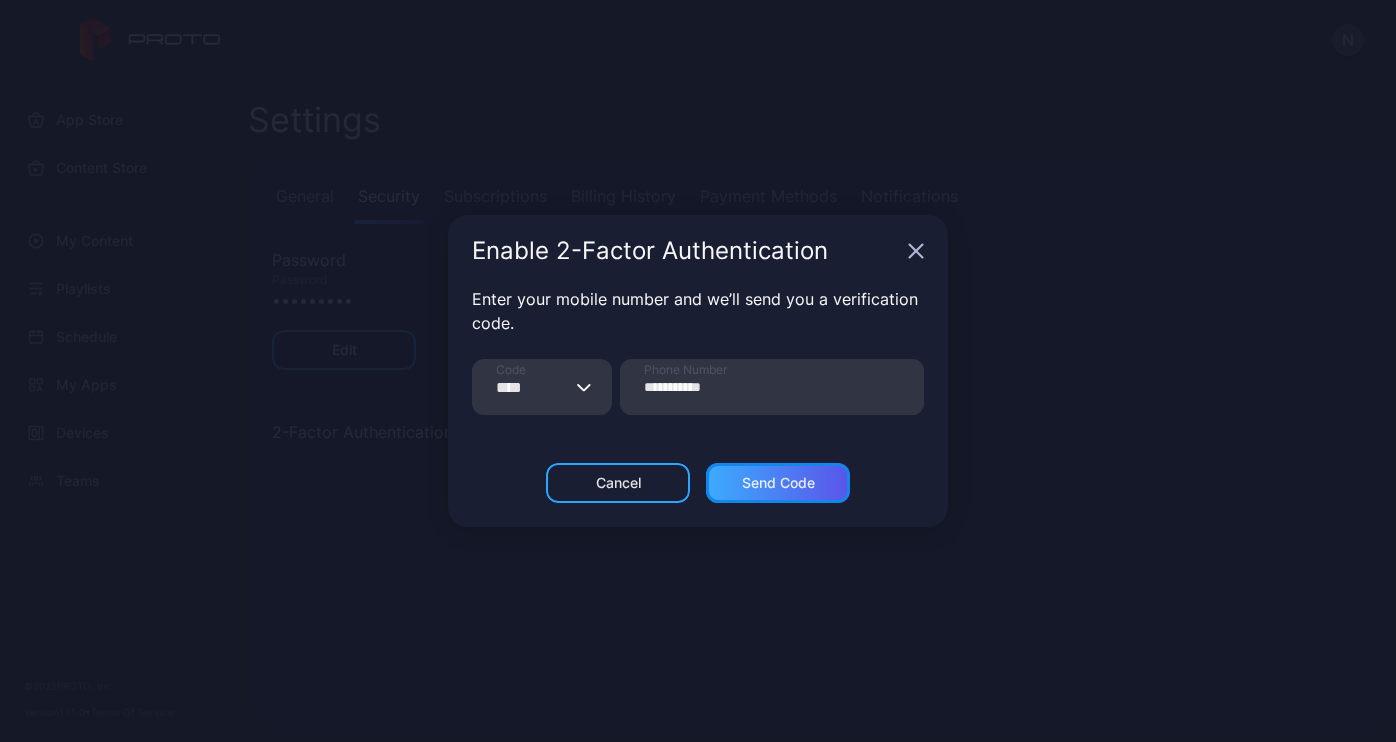 click on "Send Code" at bounding box center [778, 483] 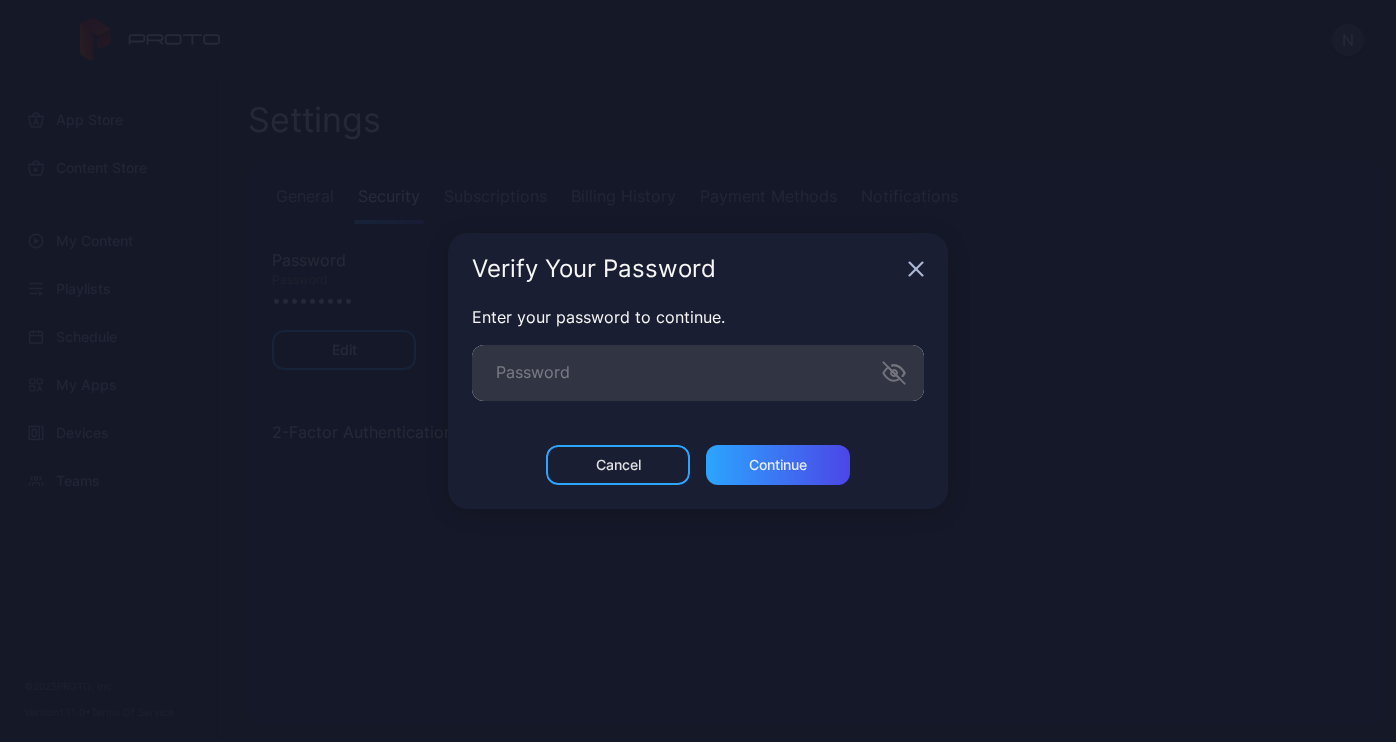 click on "Enter your password to continue. Password" at bounding box center (698, 375) 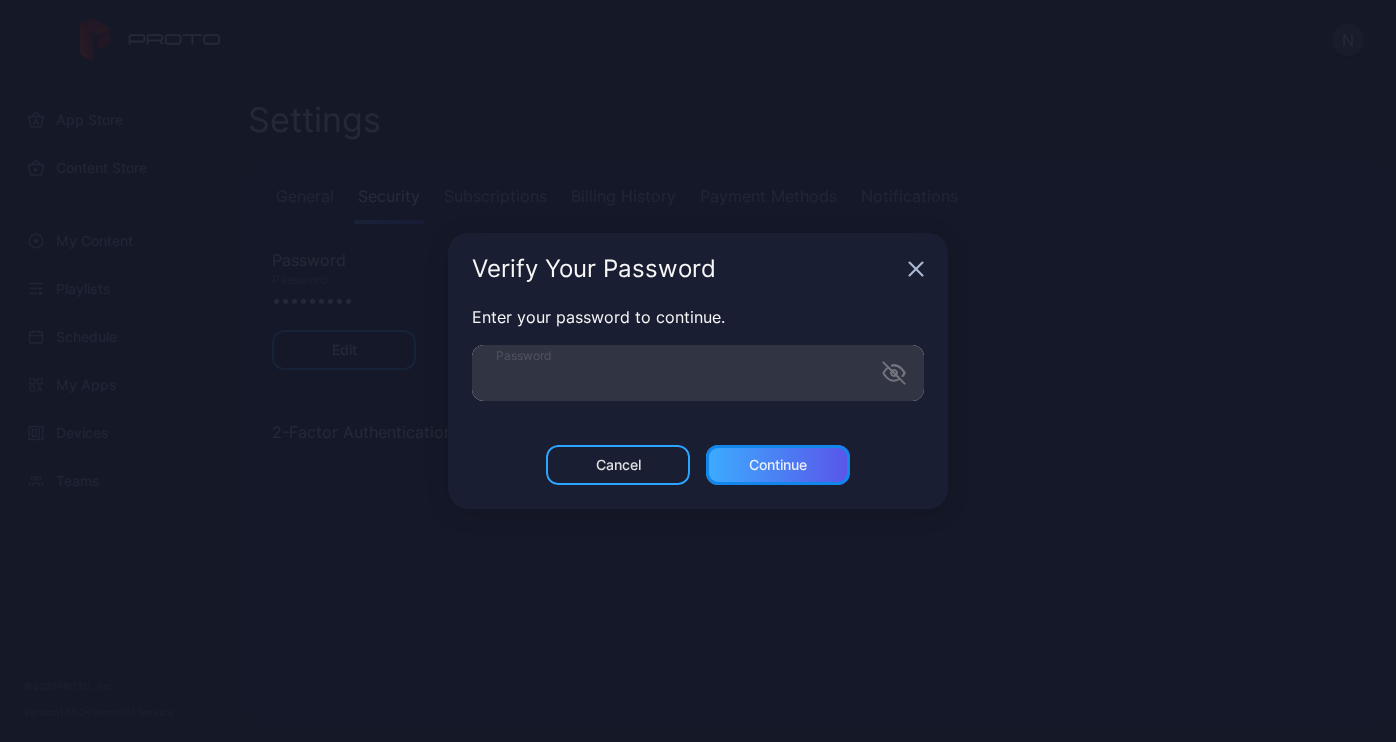 click on "Continue" at bounding box center [778, 465] 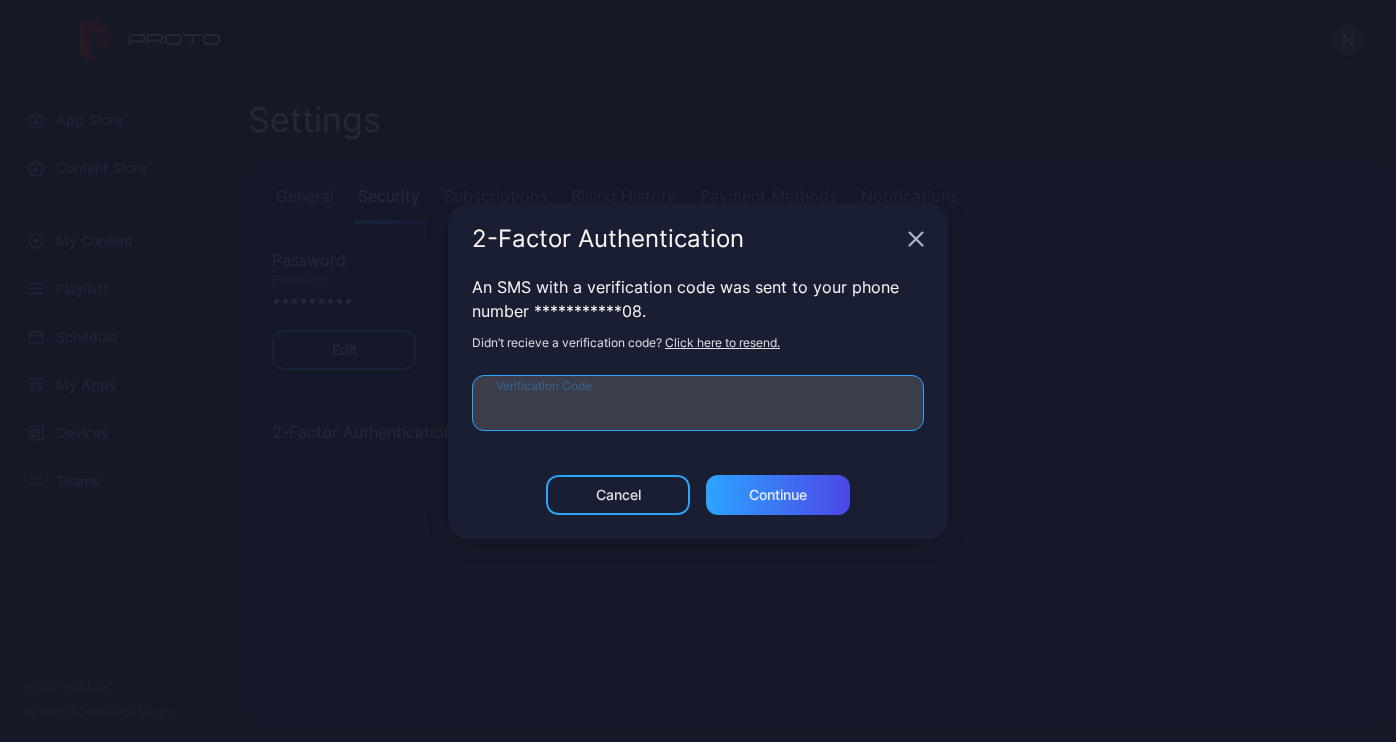 click on "Verification Code" at bounding box center (698, 403) 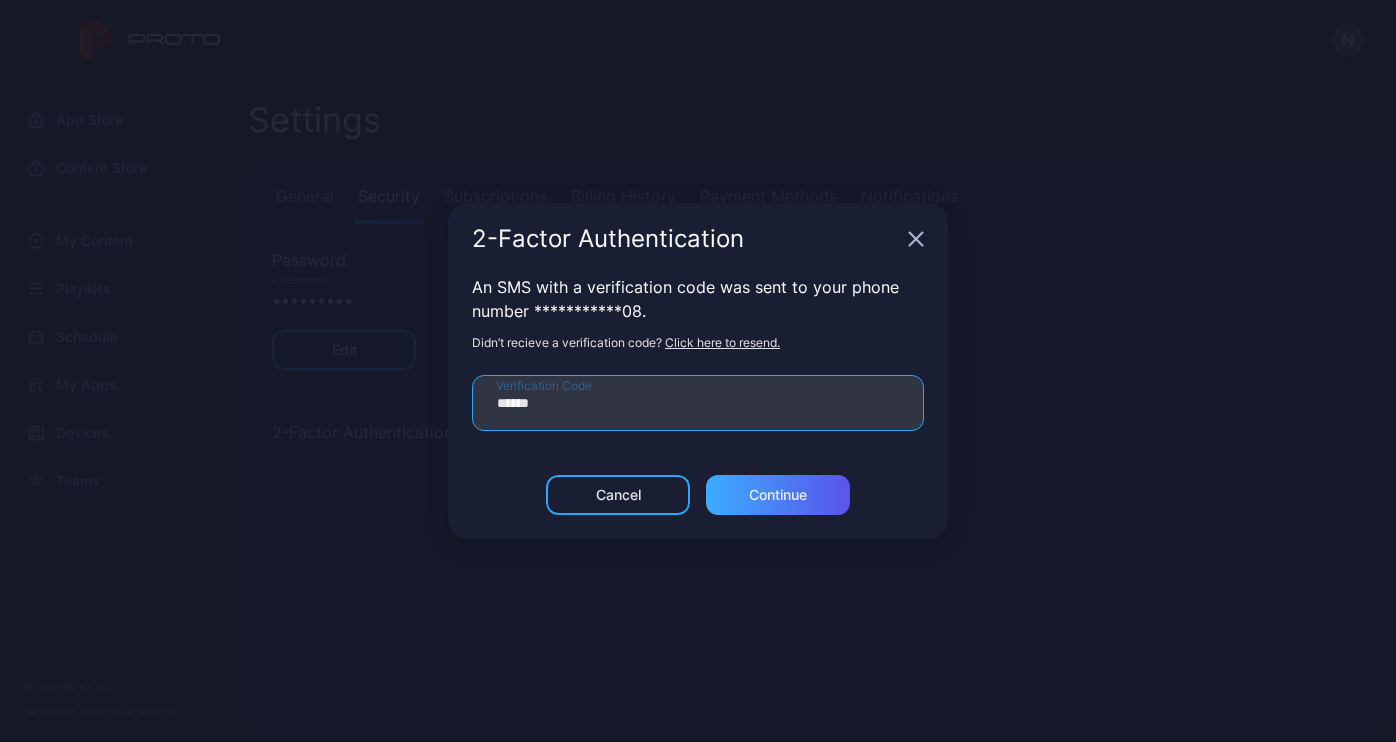 type on "******" 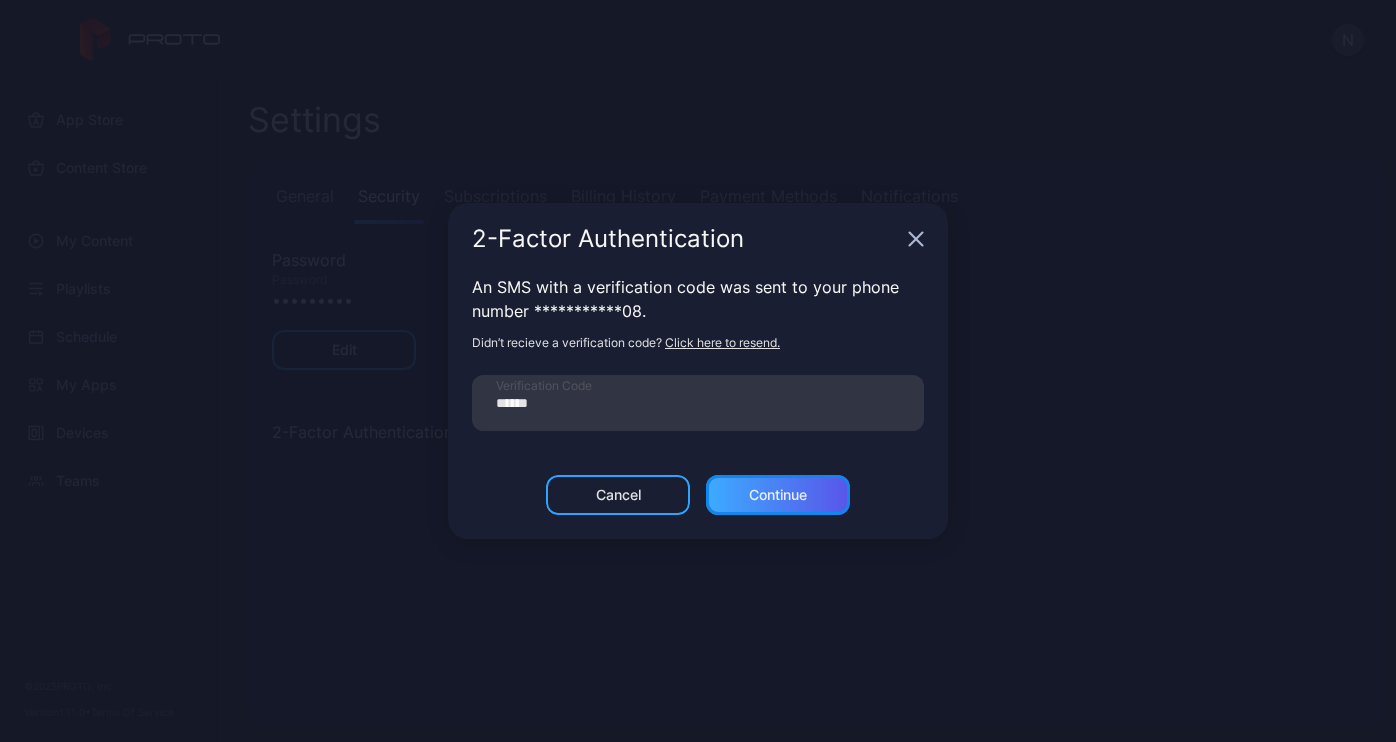 click on "Continue" at bounding box center [778, 495] 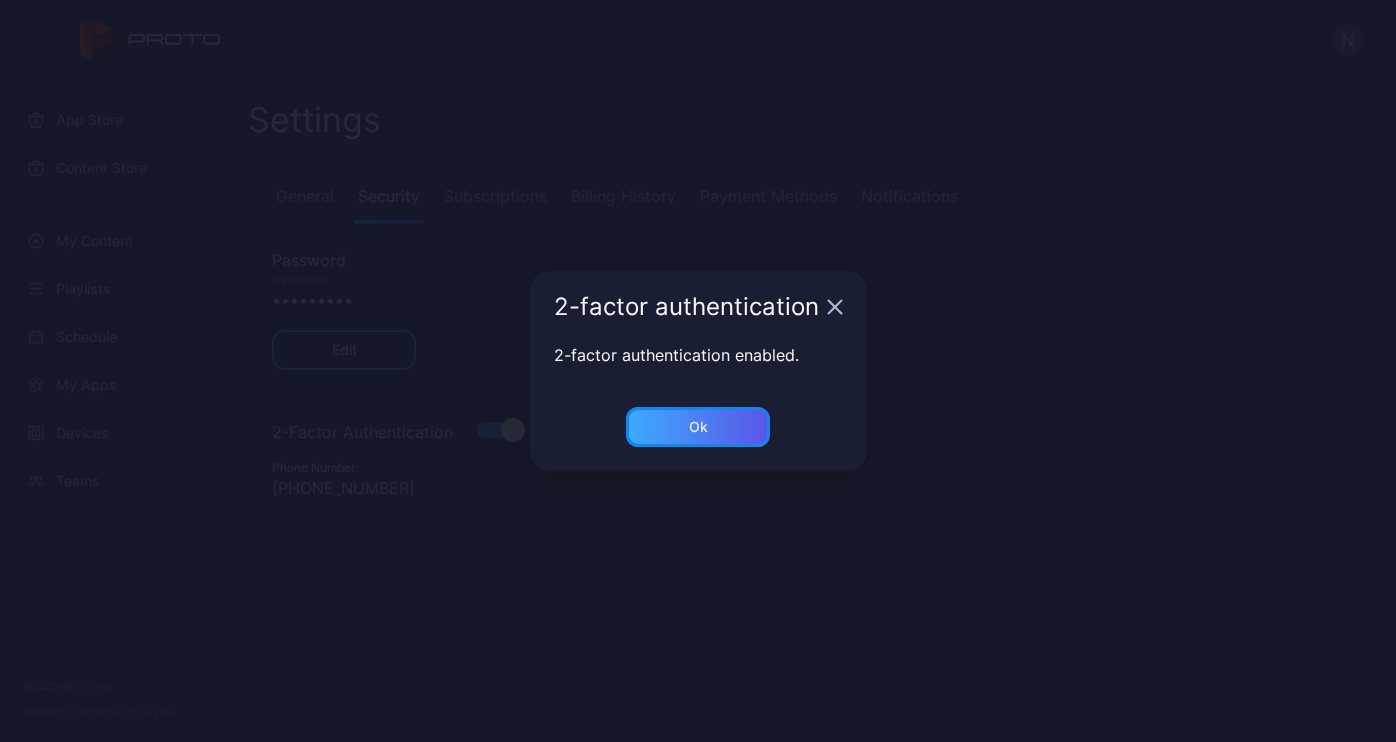 click on "Ok" at bounding box center [698, 427] 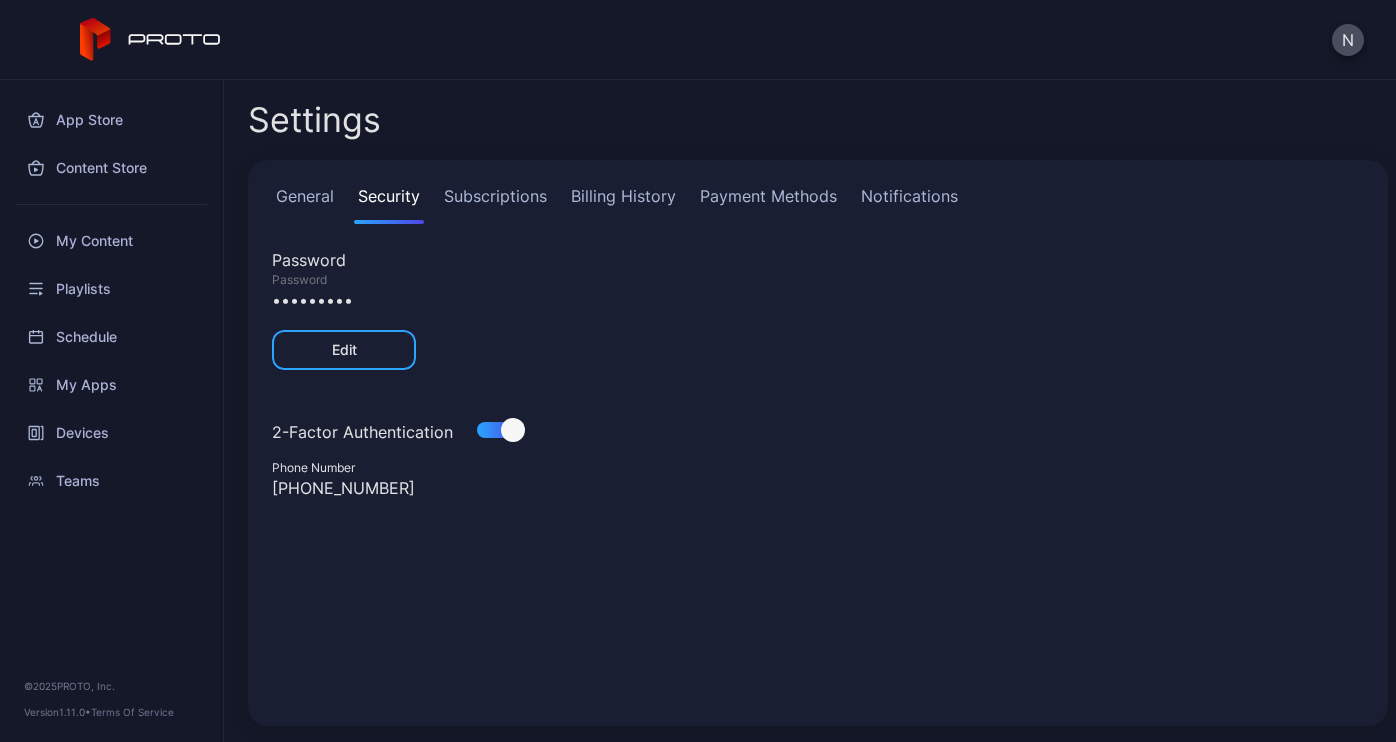 click on "General" at bounding box center (305, 204) 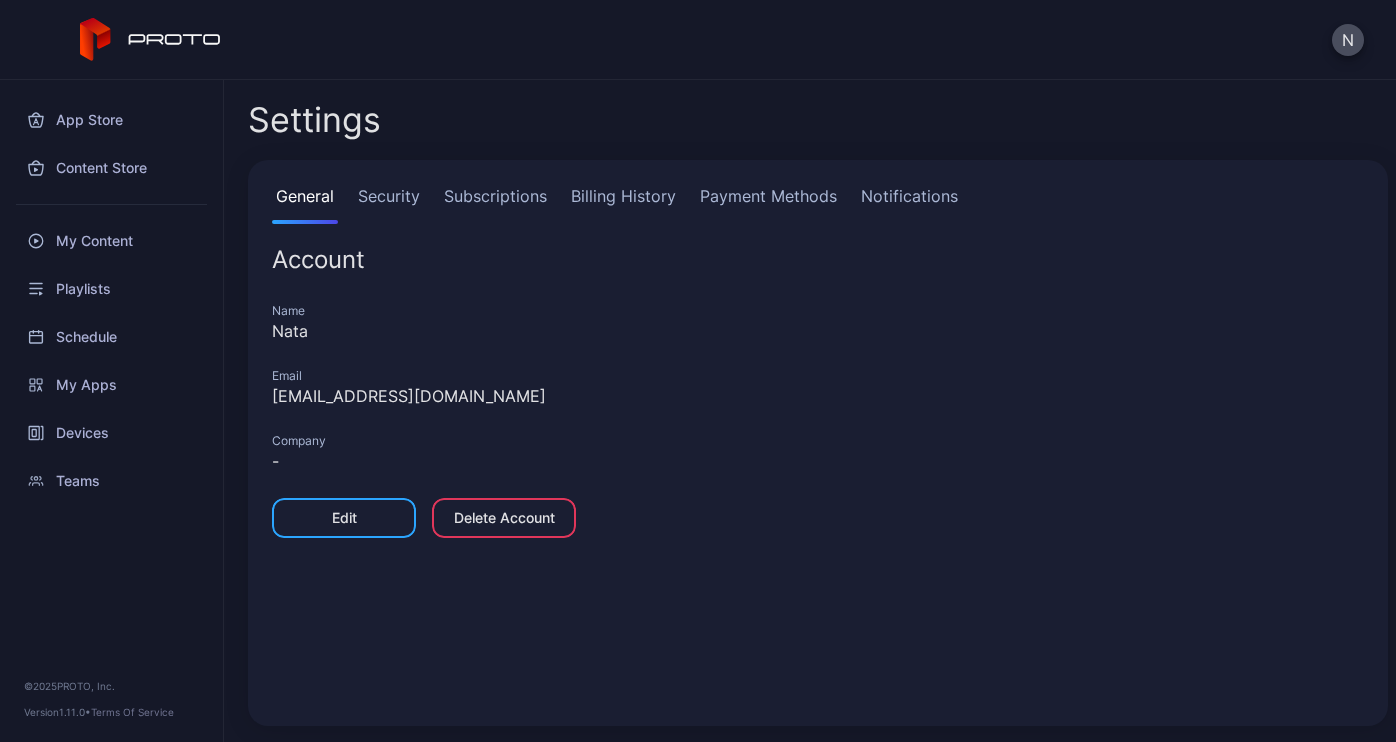 click on "Delete Account" at bounding box center [504, 518] 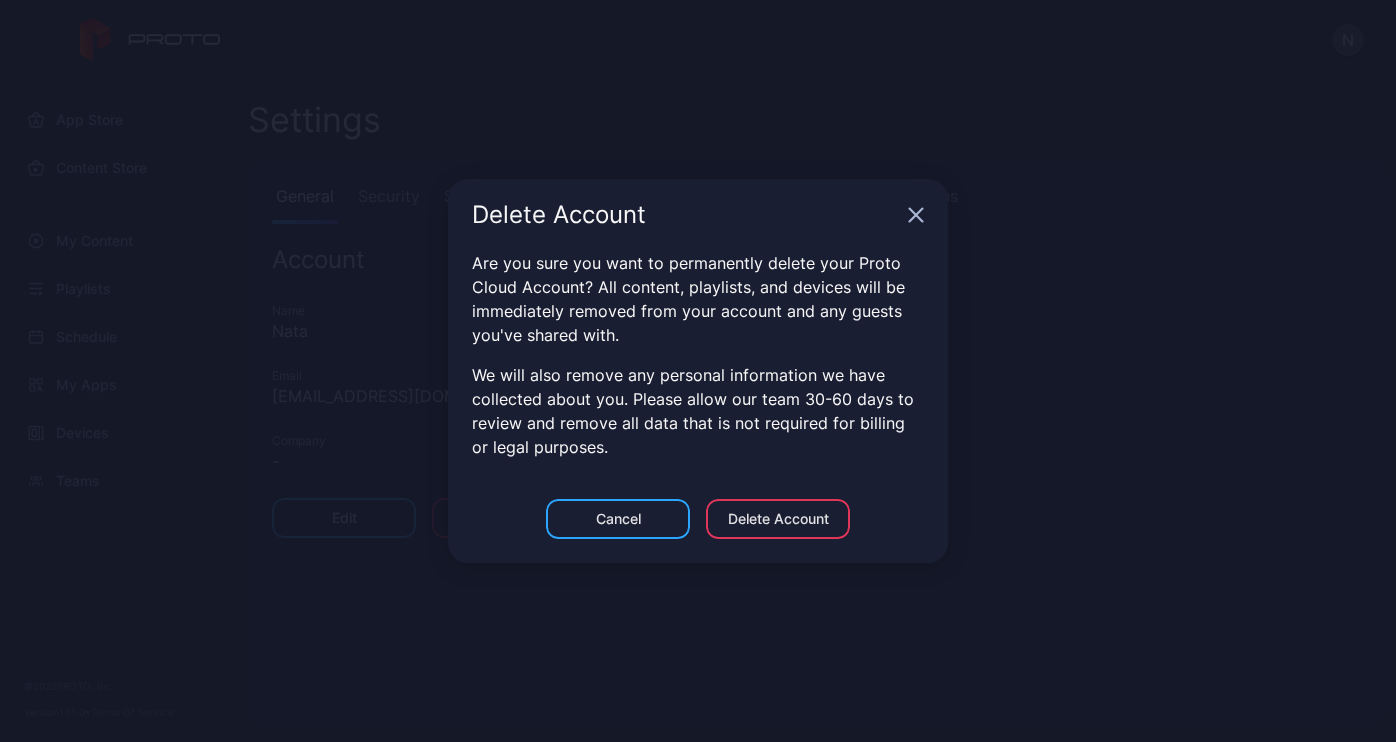 click on "Delete Account" at bounding box center (778, 519) 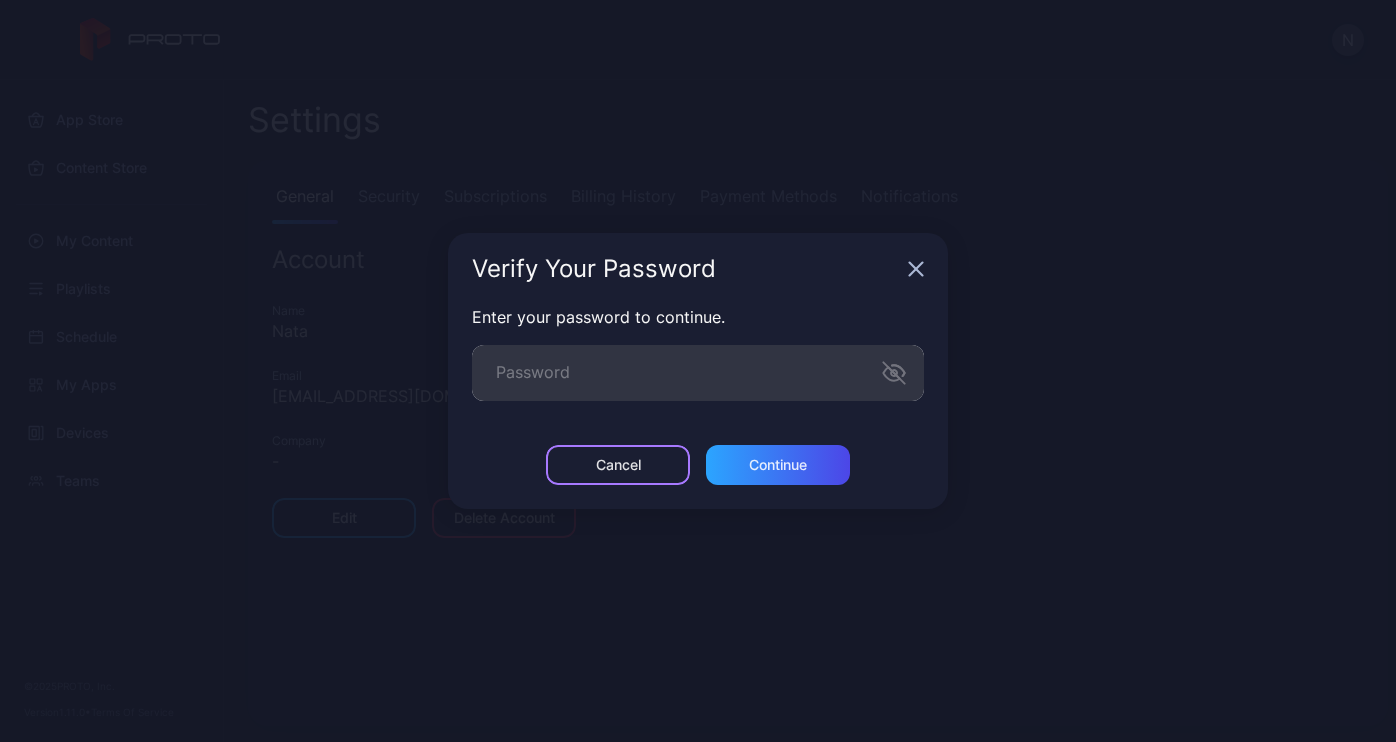 click on "Cancel" at bounding box center (618, 465) 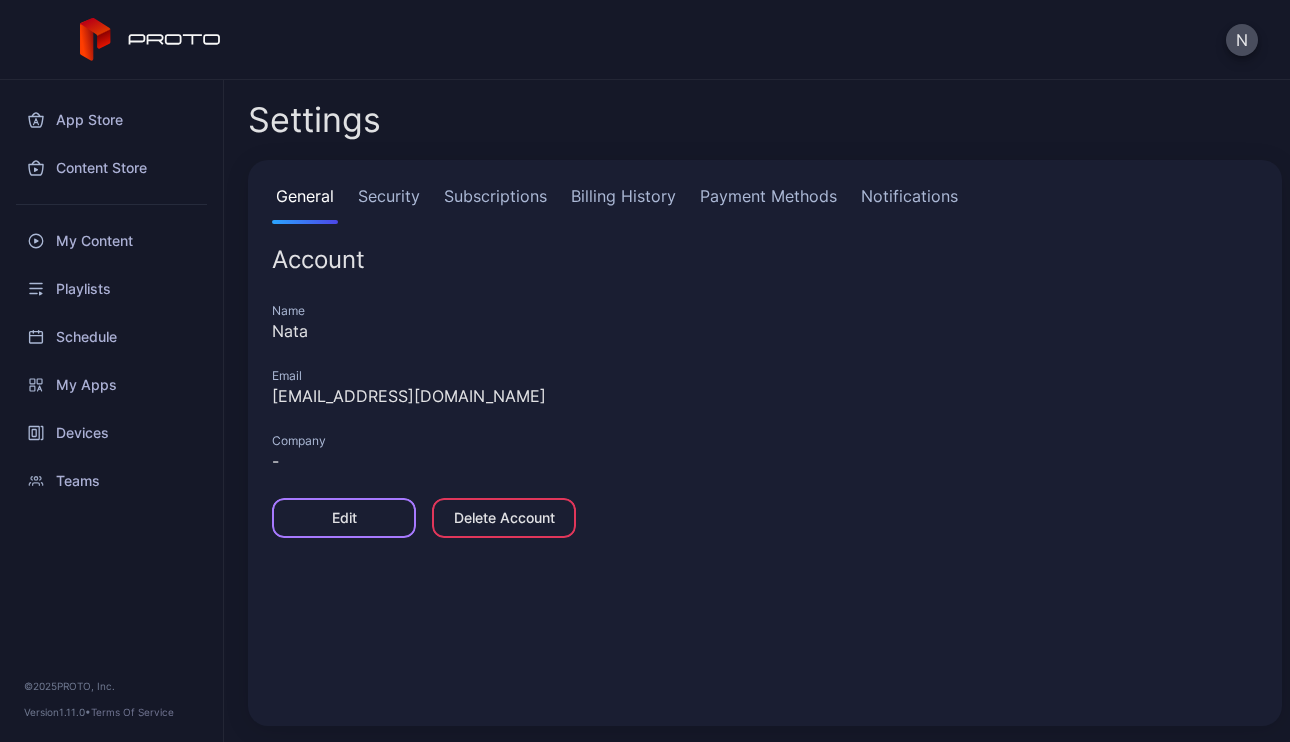 click on "Edit" at bounding box center (344, 518) 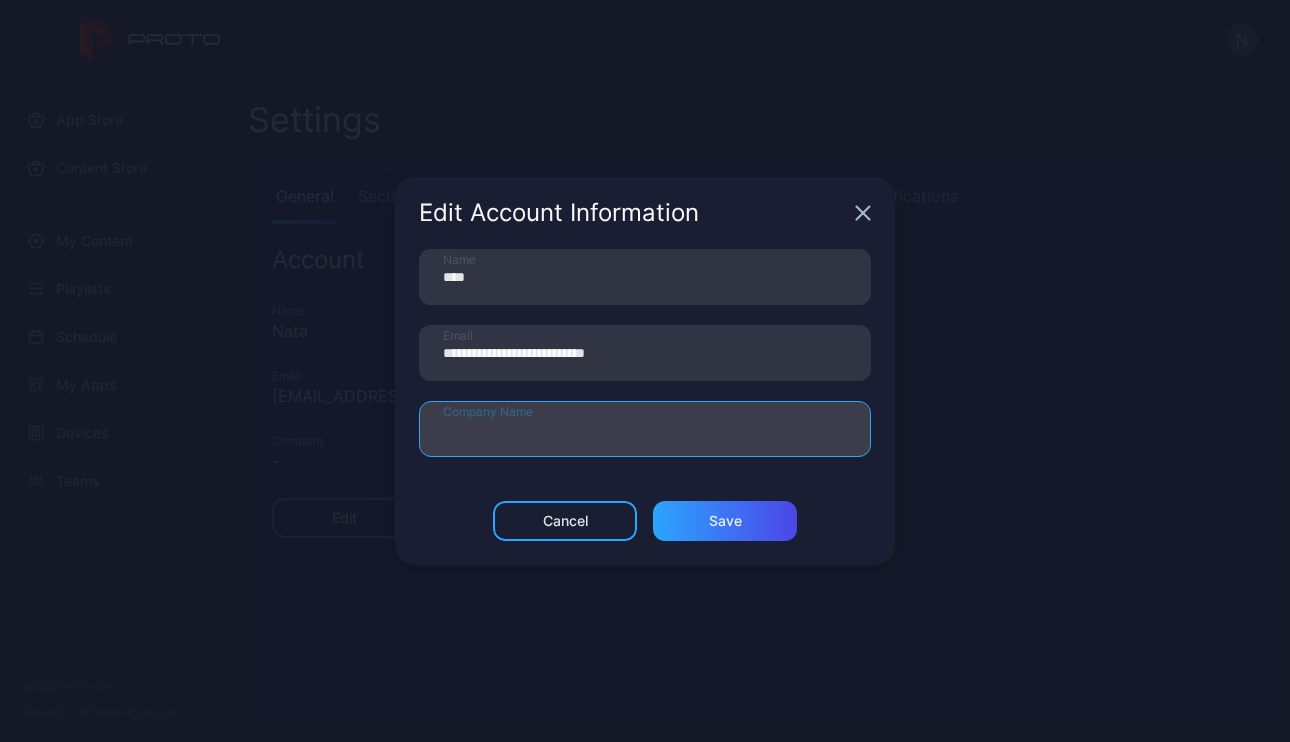 click on "Company Name" at bounding box center (645, 429) 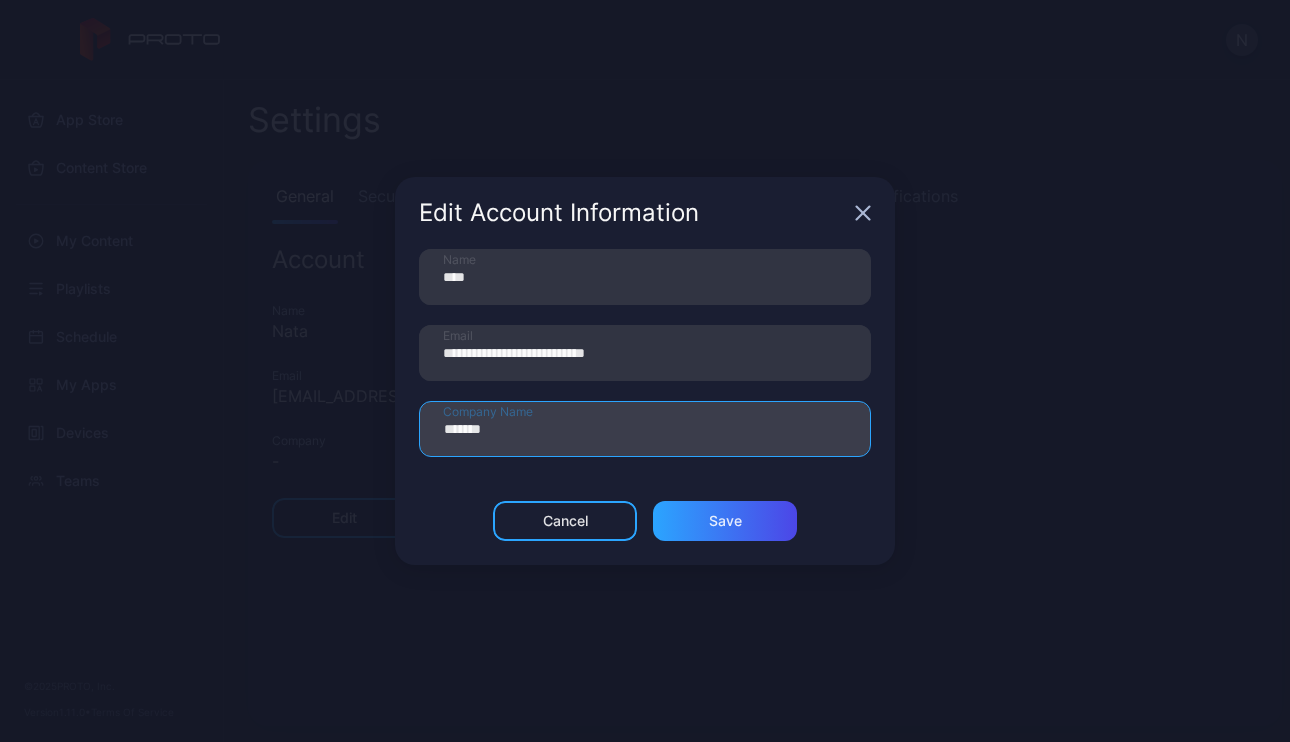click on "*******" at bounding box center [645, 429] 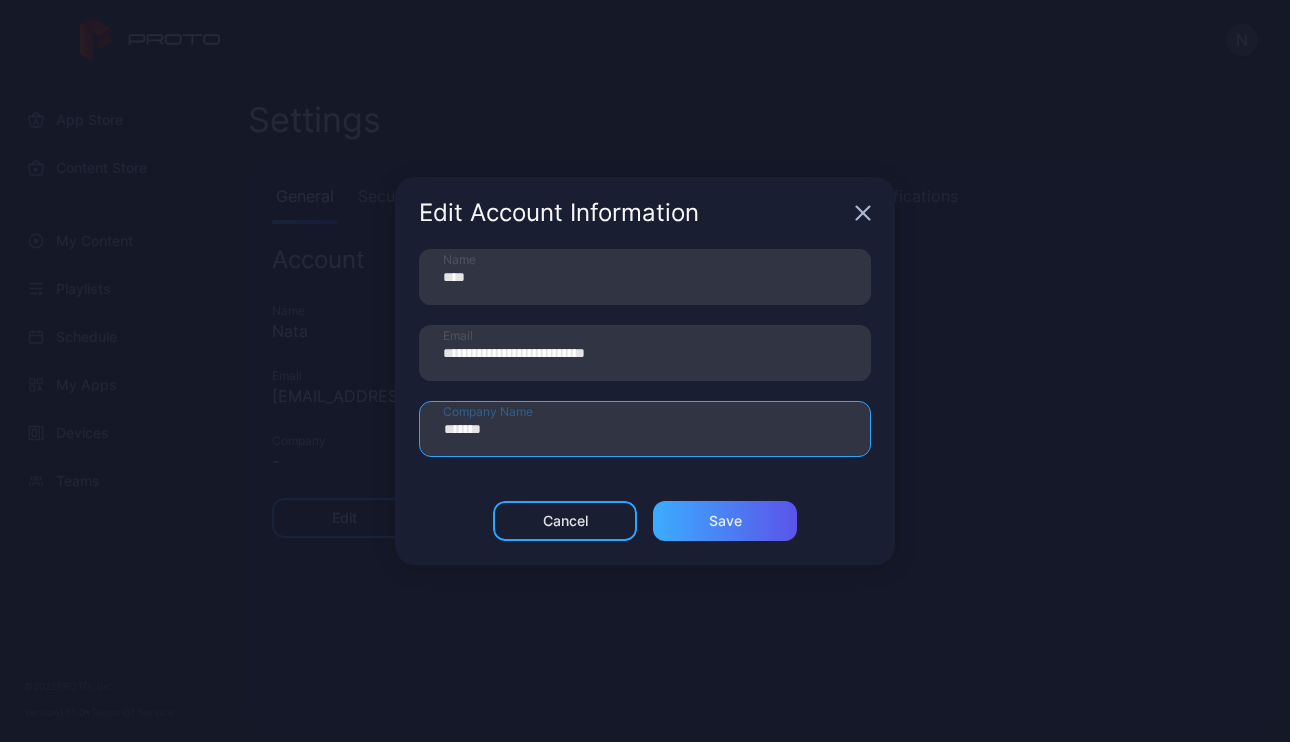 type on "*******" 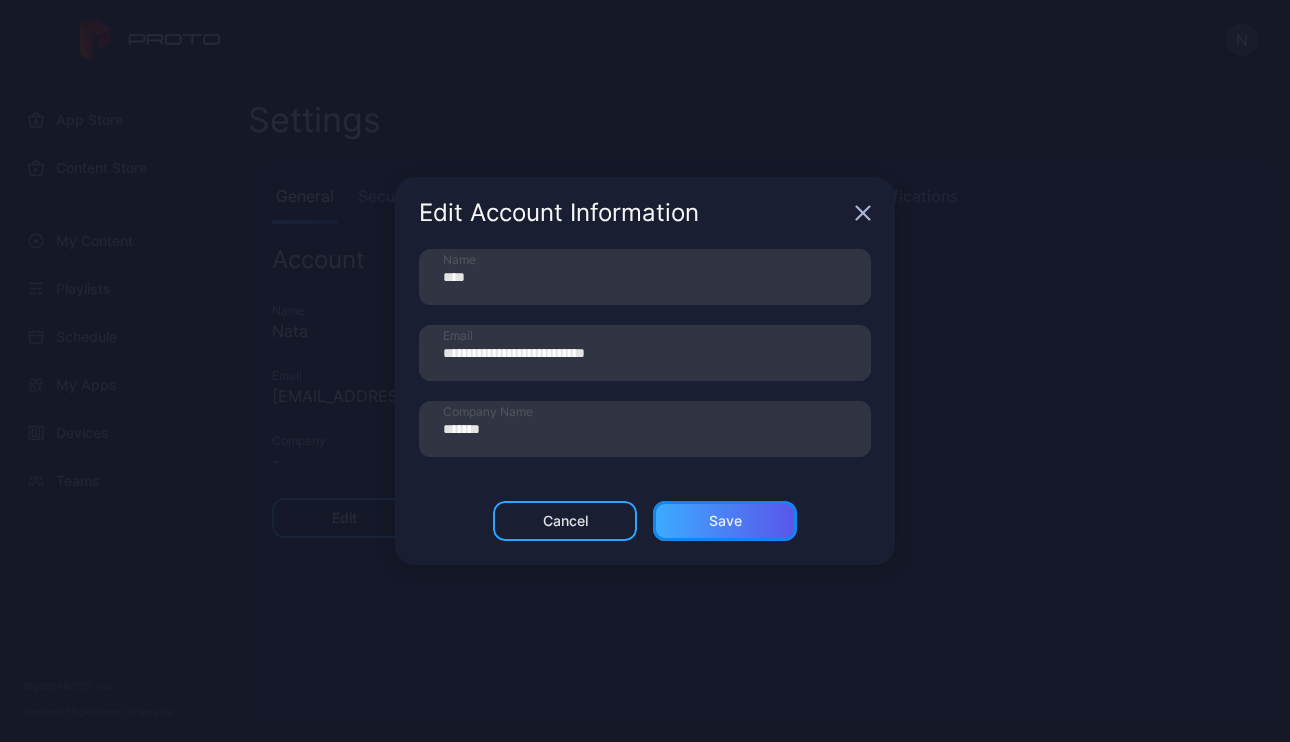 click on "Save" at bounding box center [725, 521] 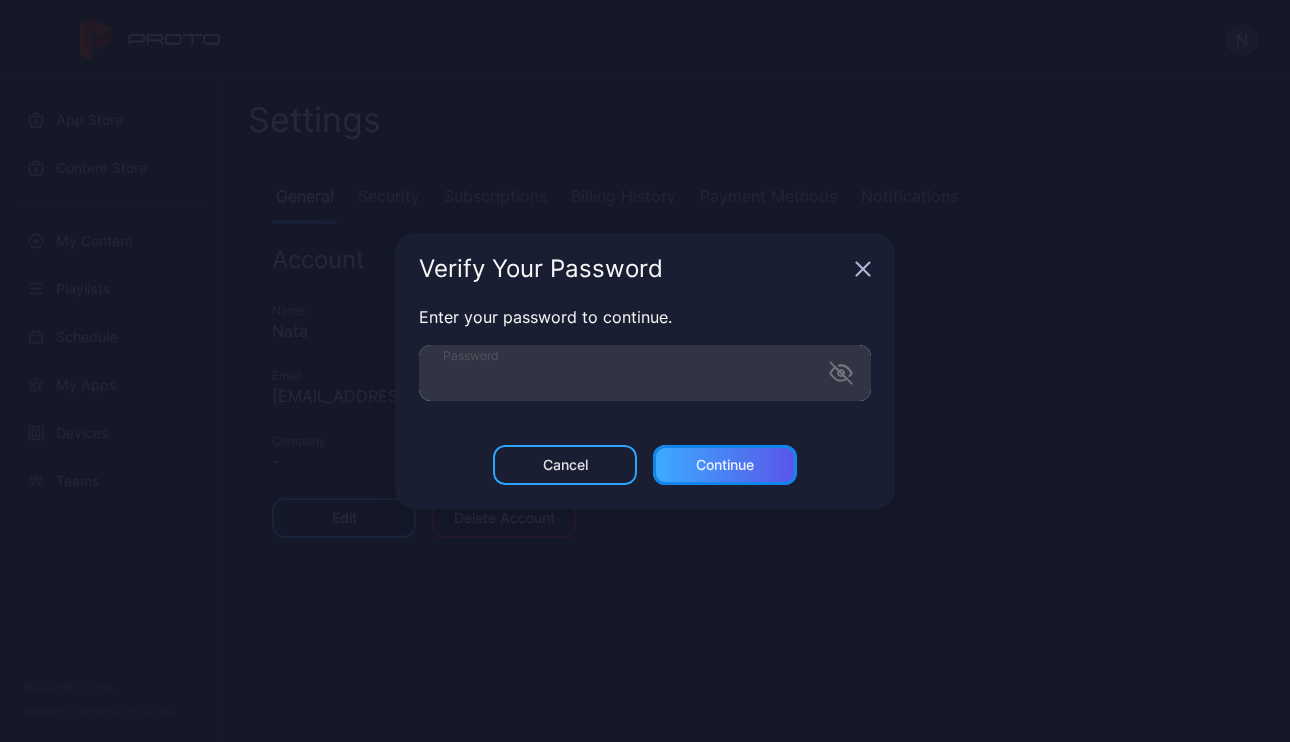 click on "Continue" at bounding box center [725, 465] 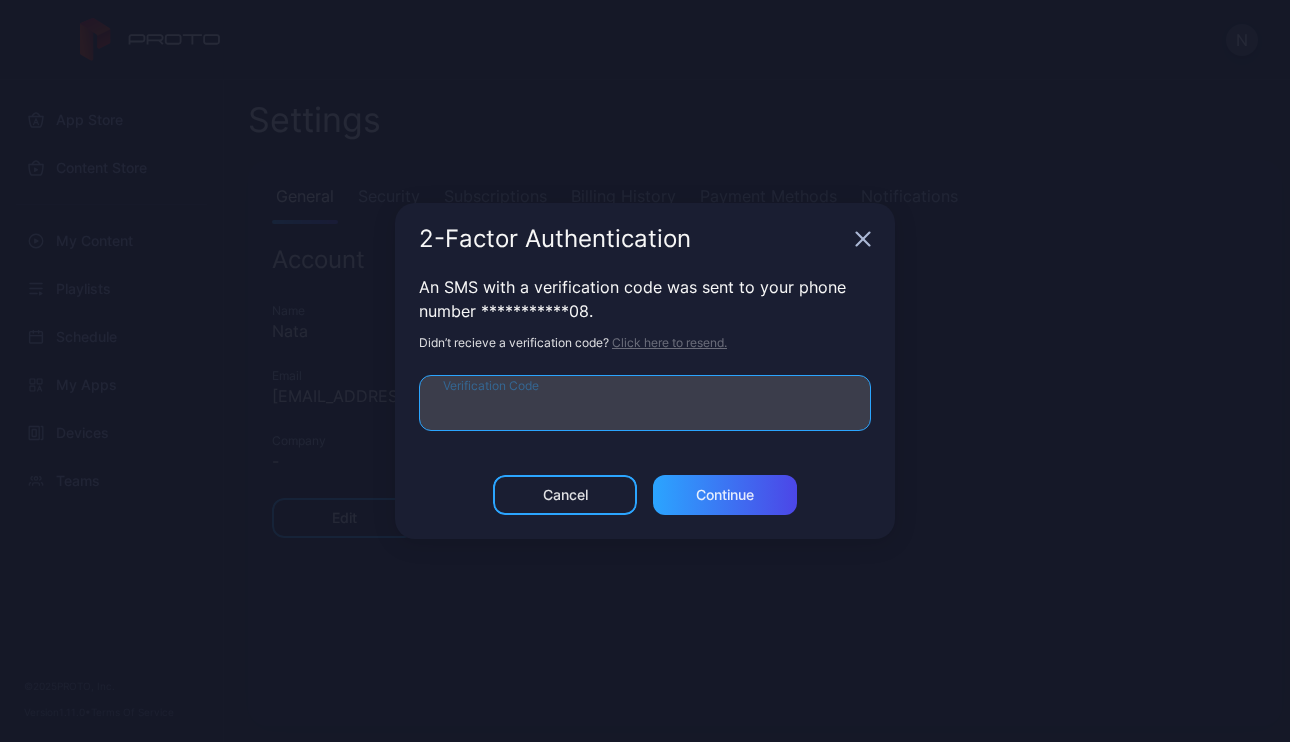 click on "Verification Code" at bounding box center [645, 403] 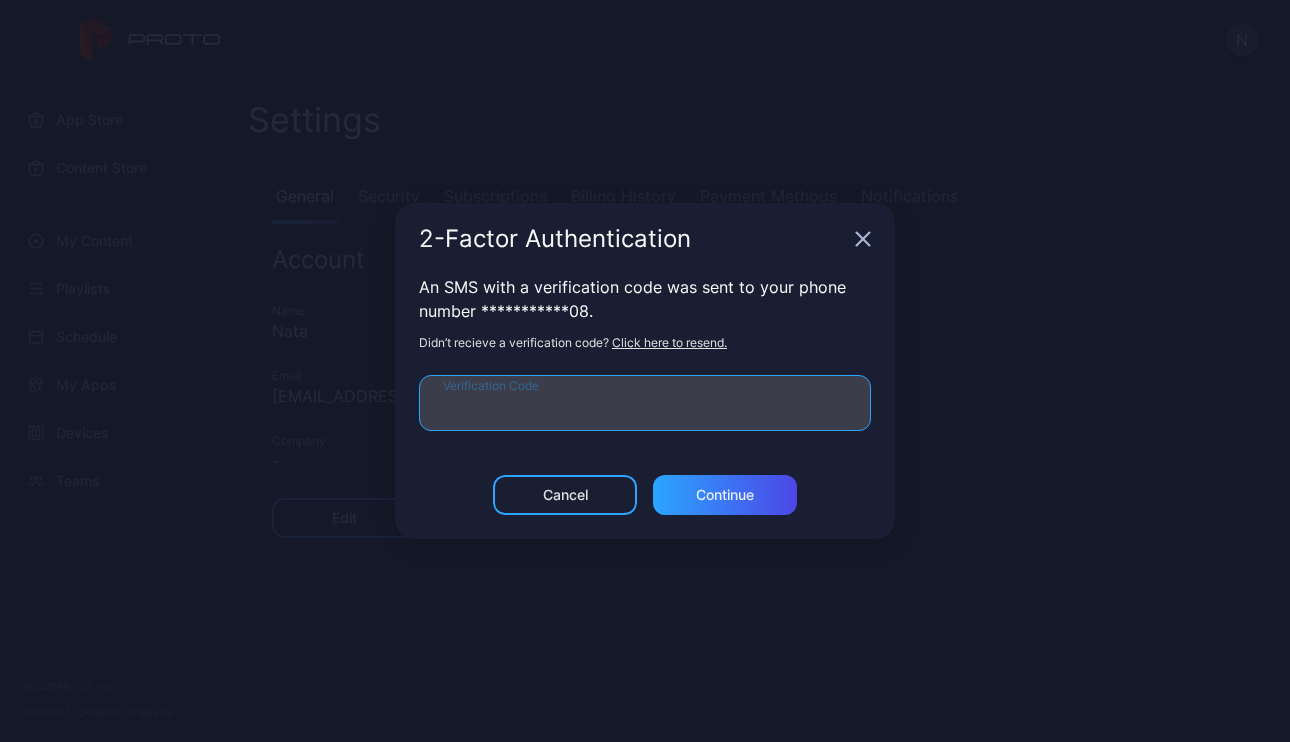 click on "Verification Code" at bounding box center [645, 403] 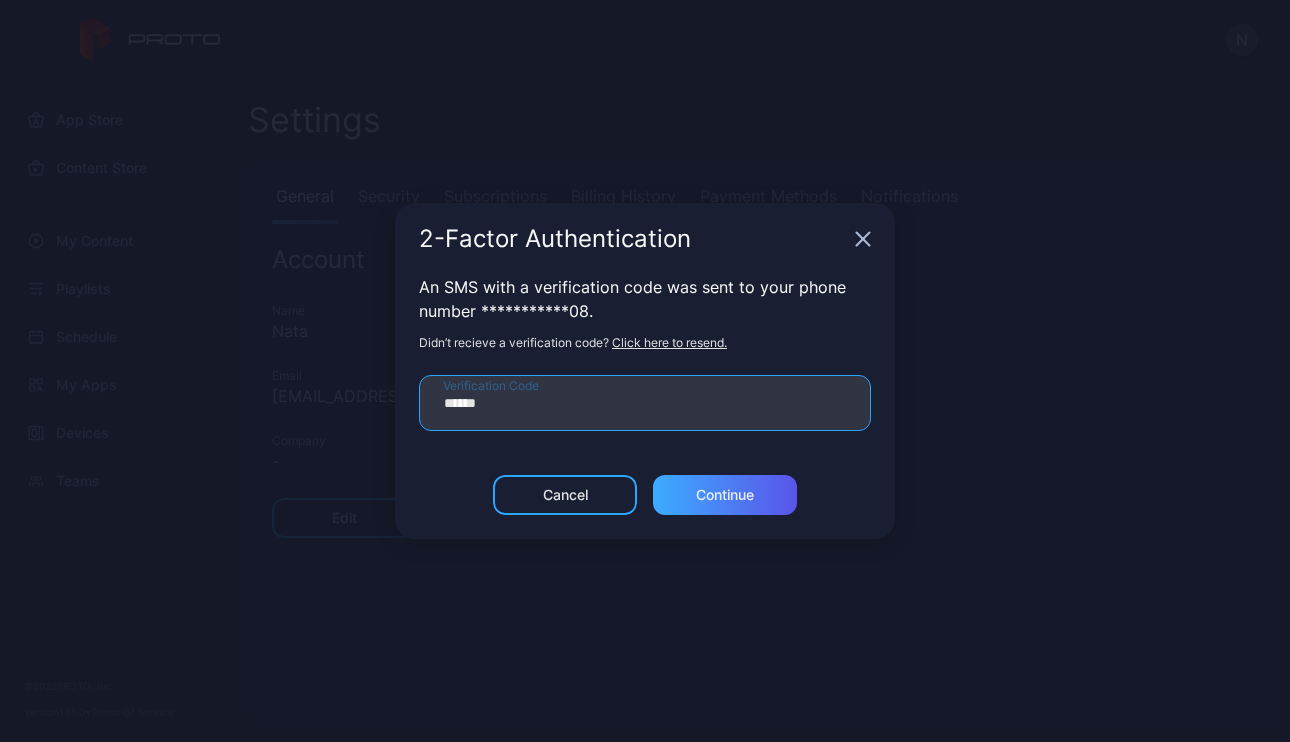 type on "******" 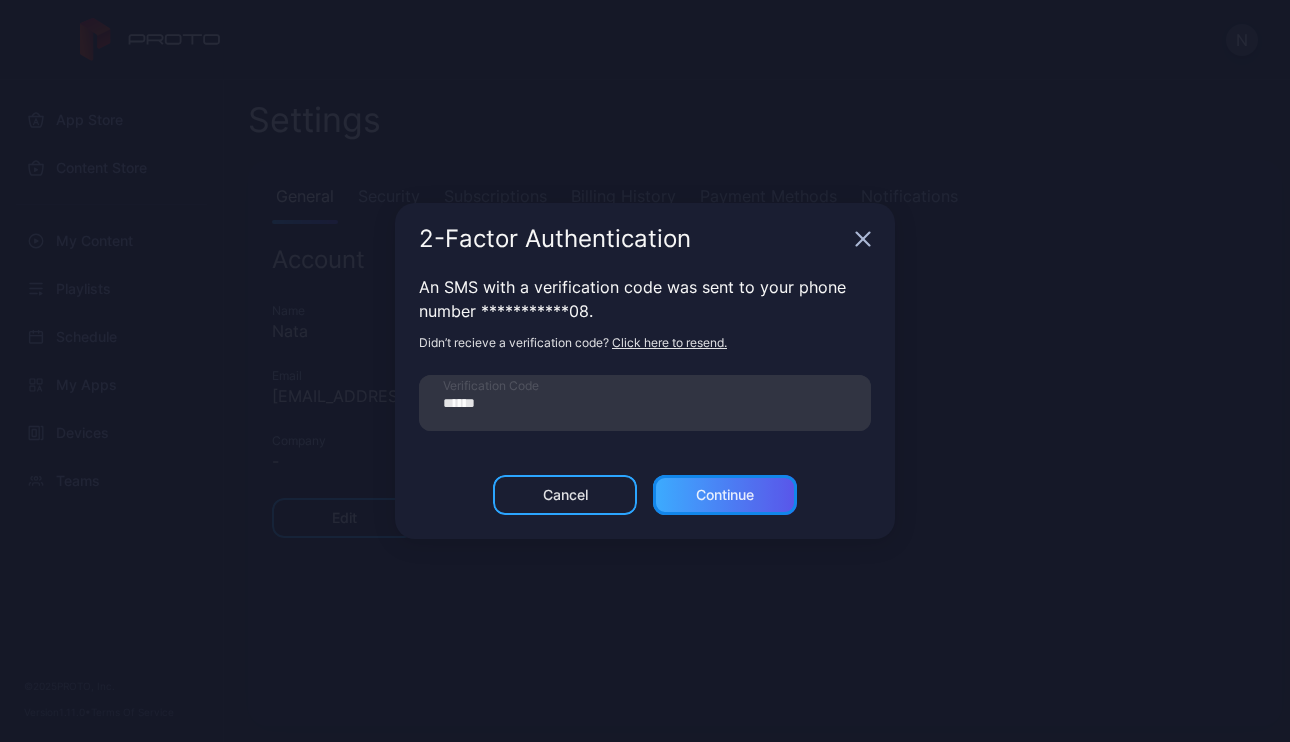 click on "Continue" at bounding box center (725, 495) 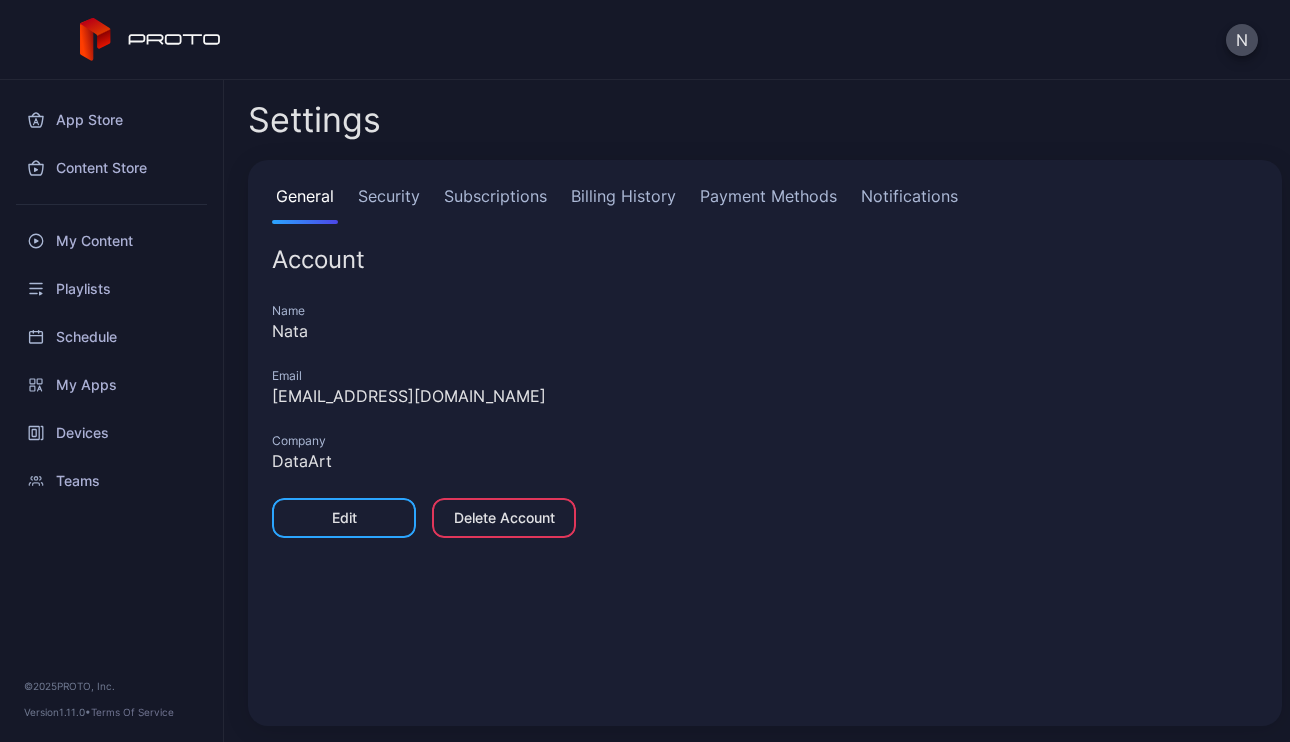 click on "Name Nata Email kamenskaya.dataart@gmail.com Company DataArt Edit Delete Account" at bounding box center [765, 427] 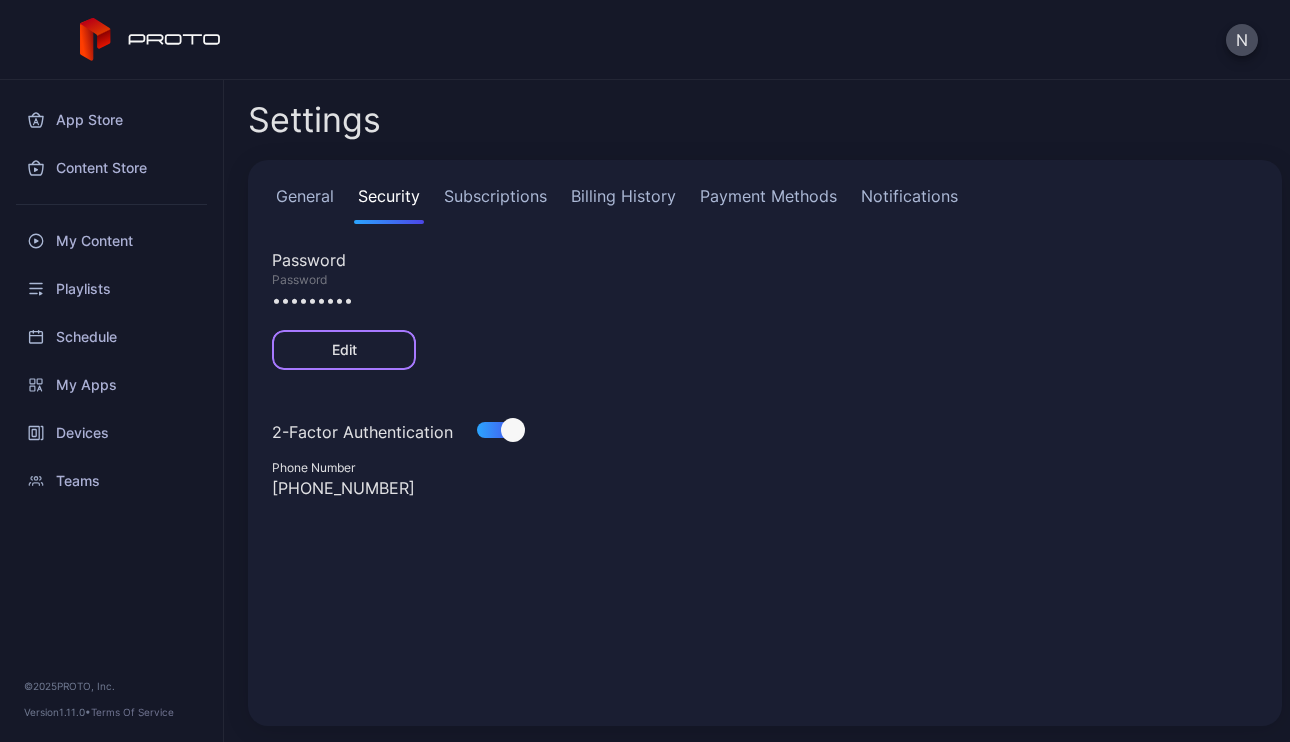 click on "Edit" at bounding box center (344, 350) 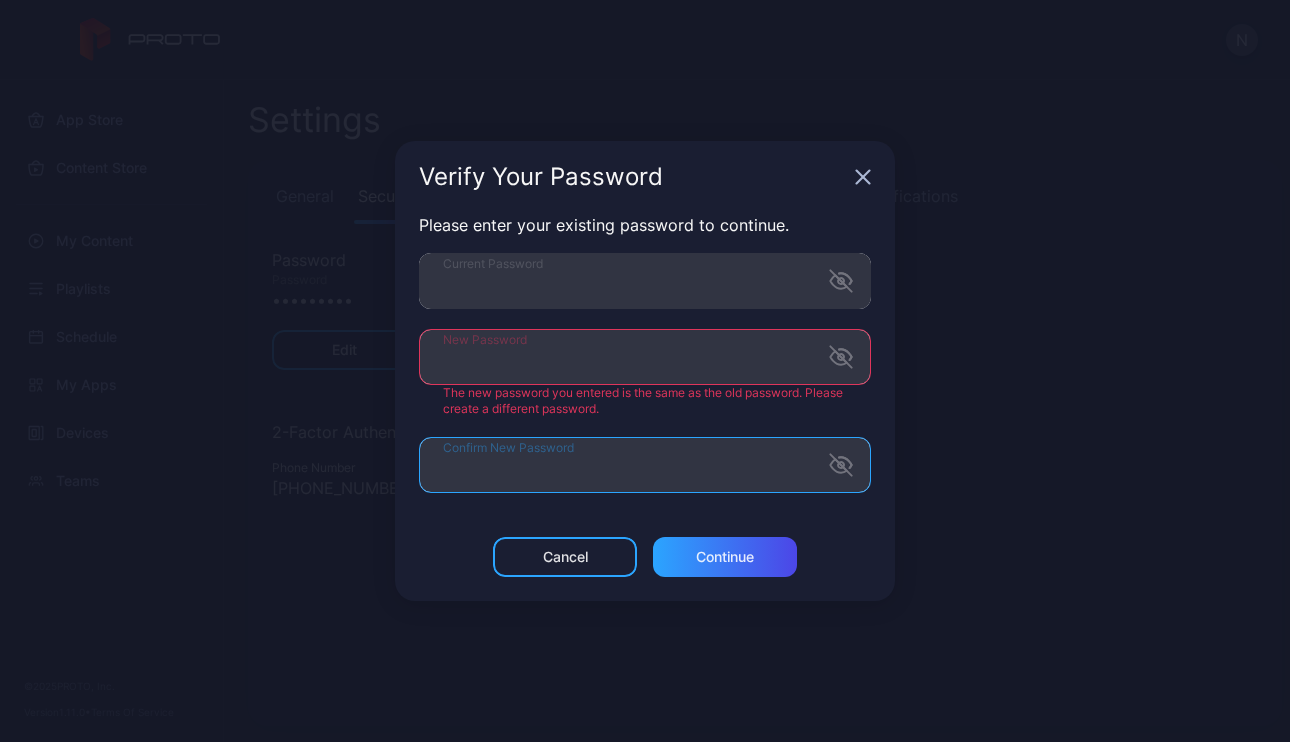 click on "Please enter your existing password to continue. Current Password New Password The new password you entered is the same as the old password. Please create a different password. Confirm New Password" at bounding box center [645, 353] 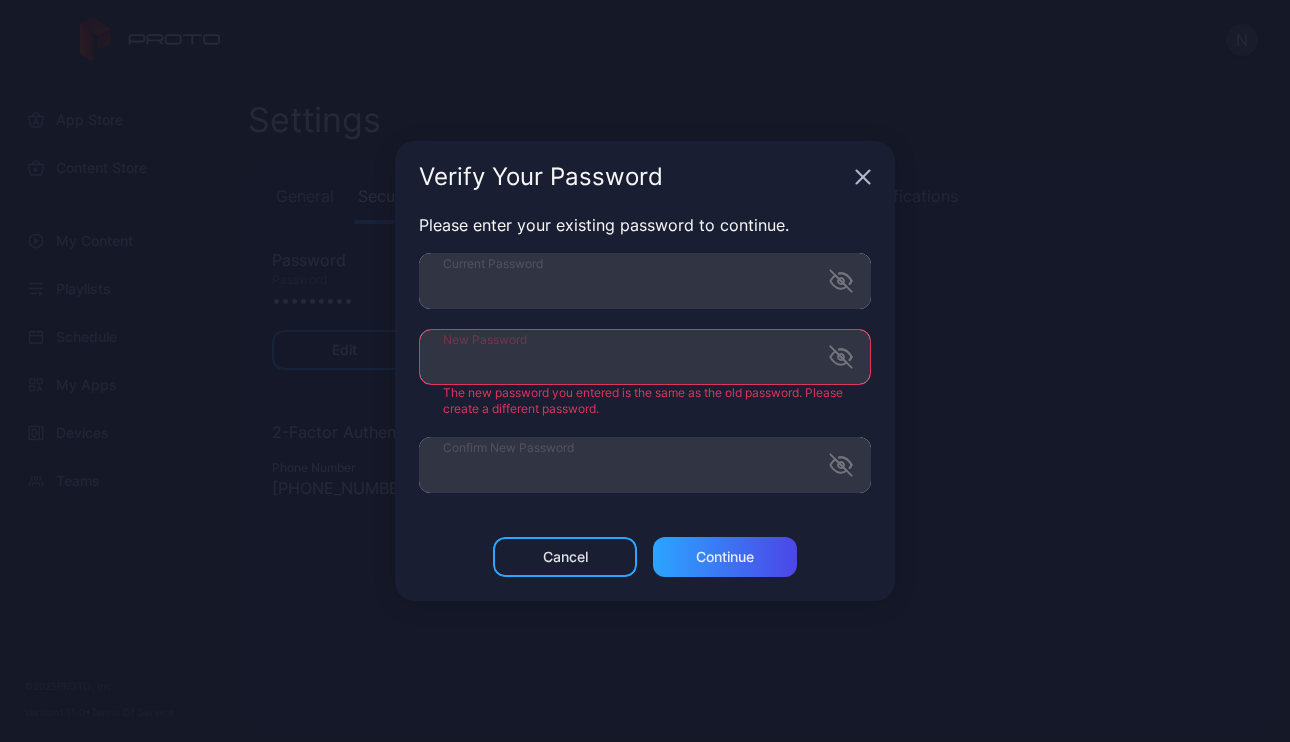 click on "Please enter your existing password to continue. Current Password New Password The new password you entered is the same as the old password. Please create a different password. Confirm New Password" at bounding box center (645, 375) 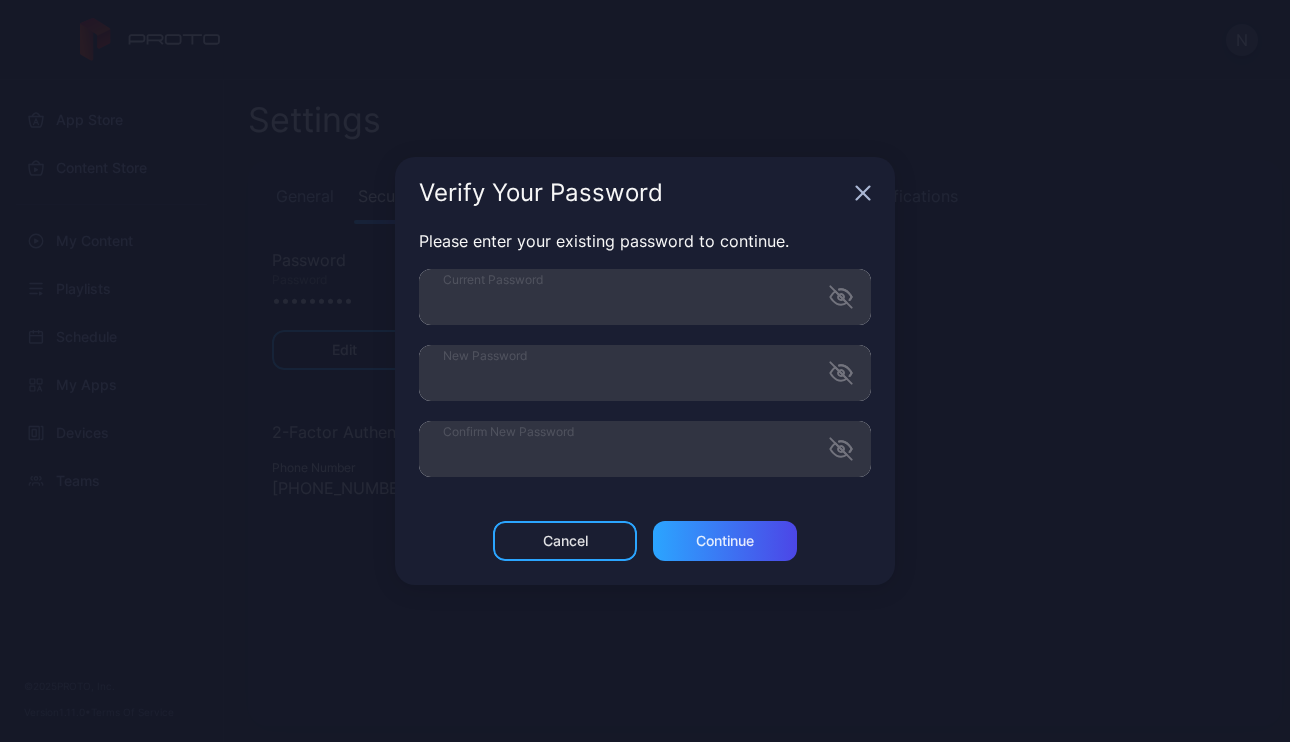 click on "Verify Your Password Please enter your existing password to continue. Current Password New Password Confirm New Password Cancel Continue" at bounding box center (645, 371) 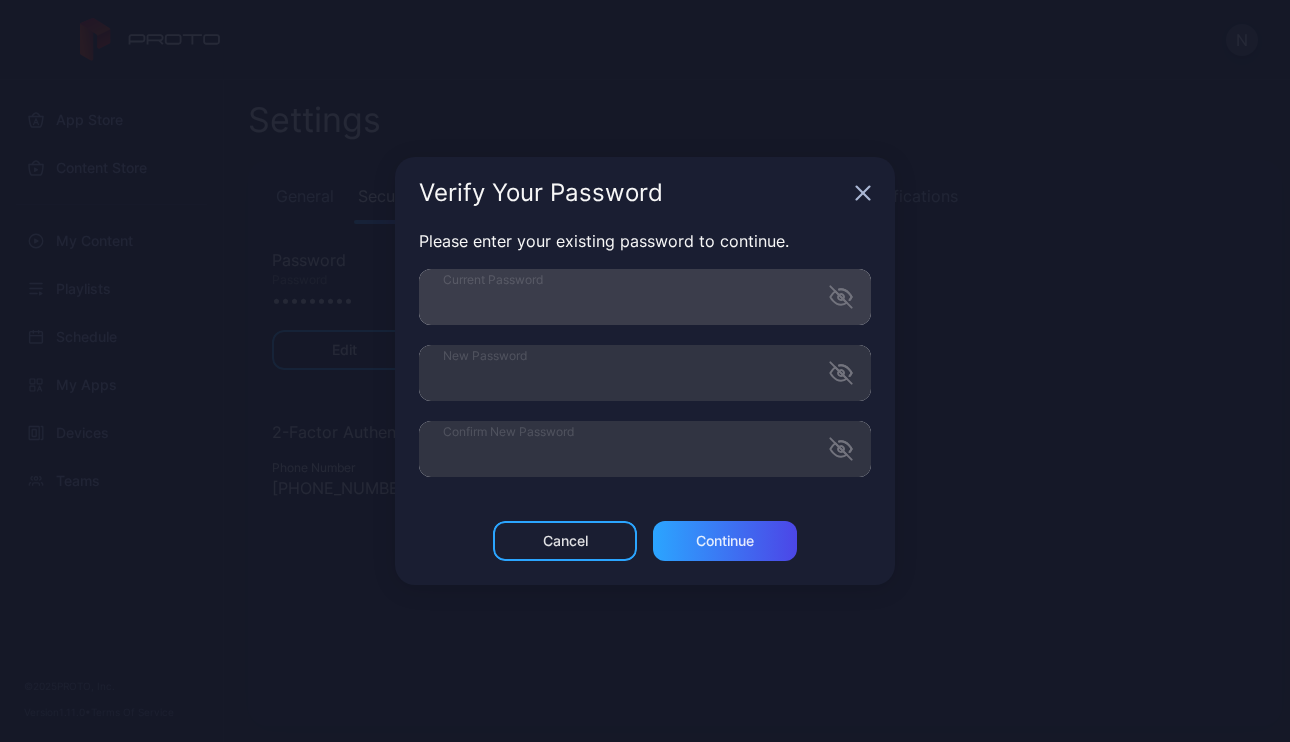 click 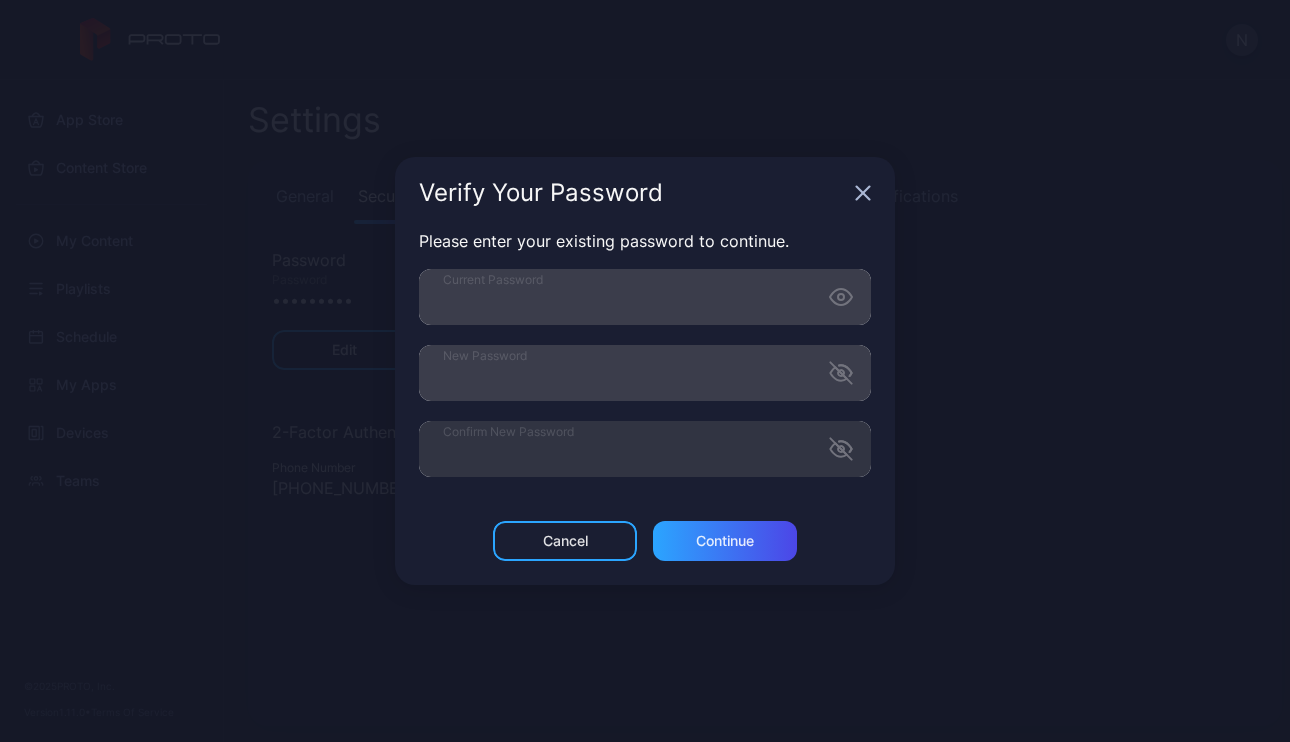 click 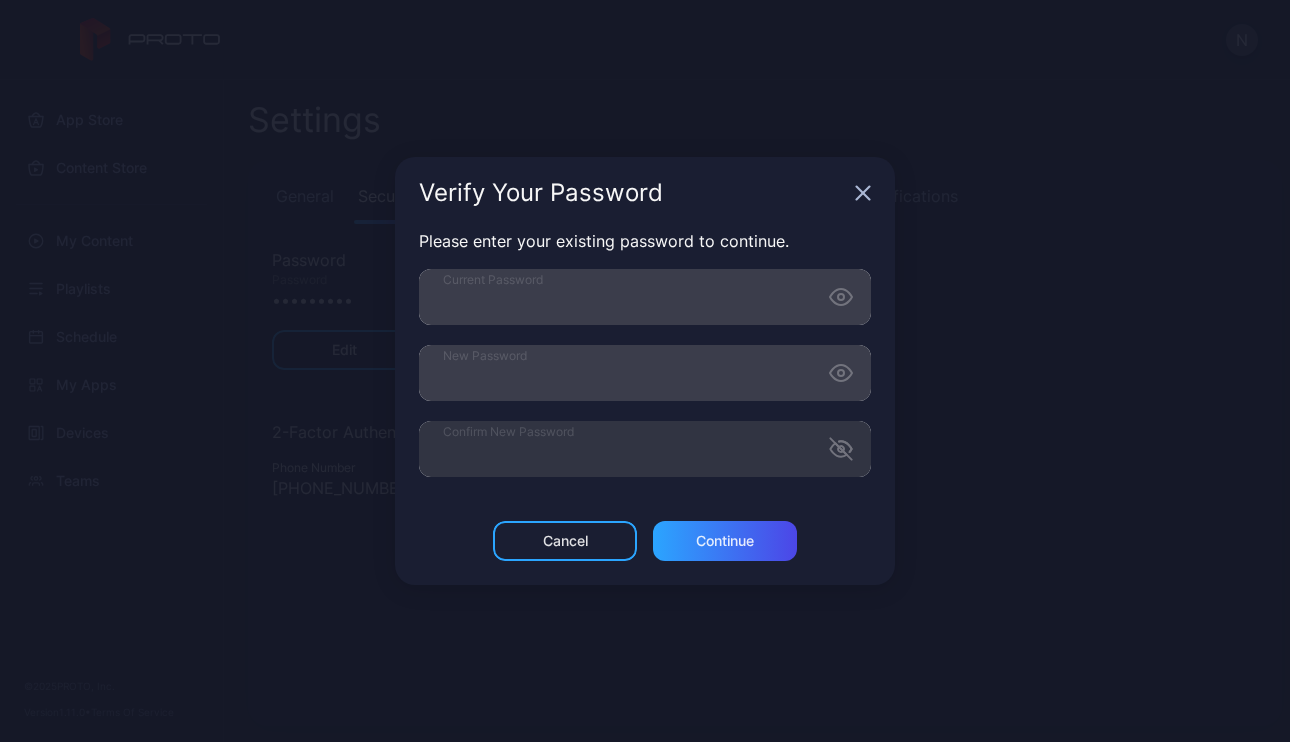 click 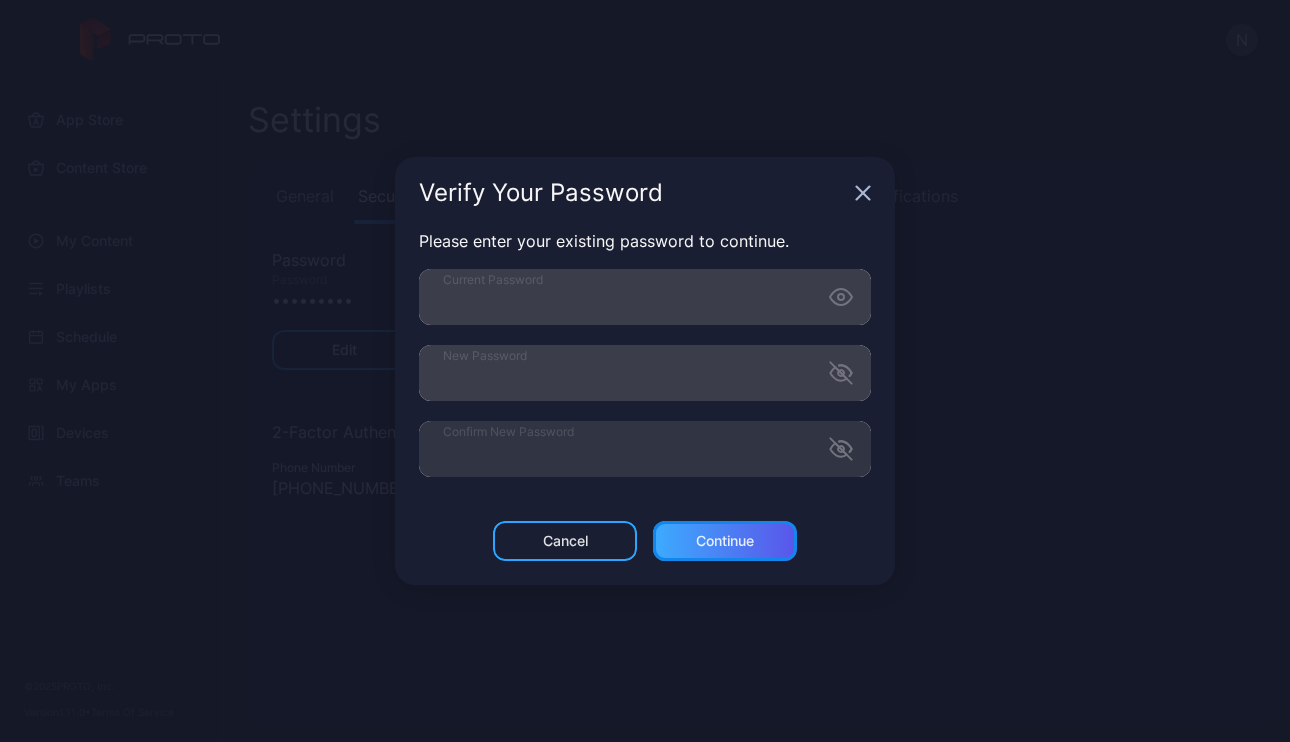 click on "Continue" at bounding box center (725, 541) 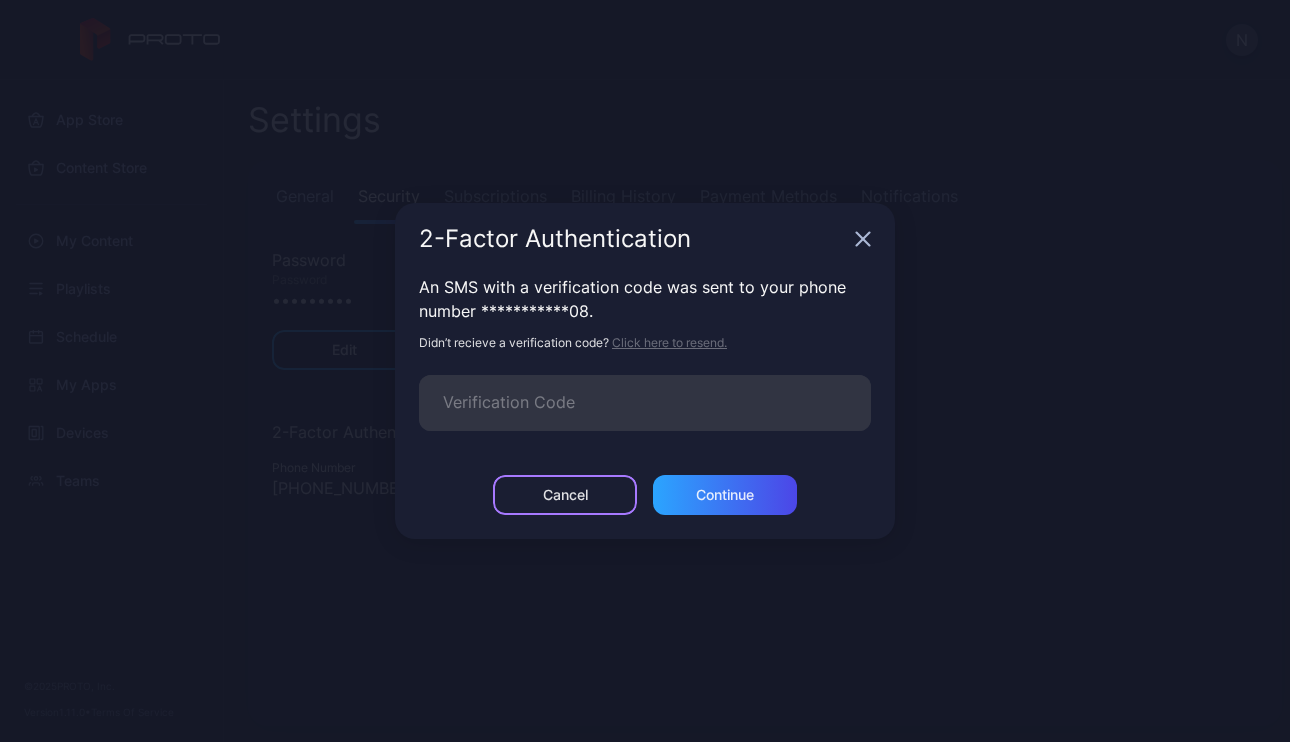 click on "Cancel" at bounding box center (565, 495) 